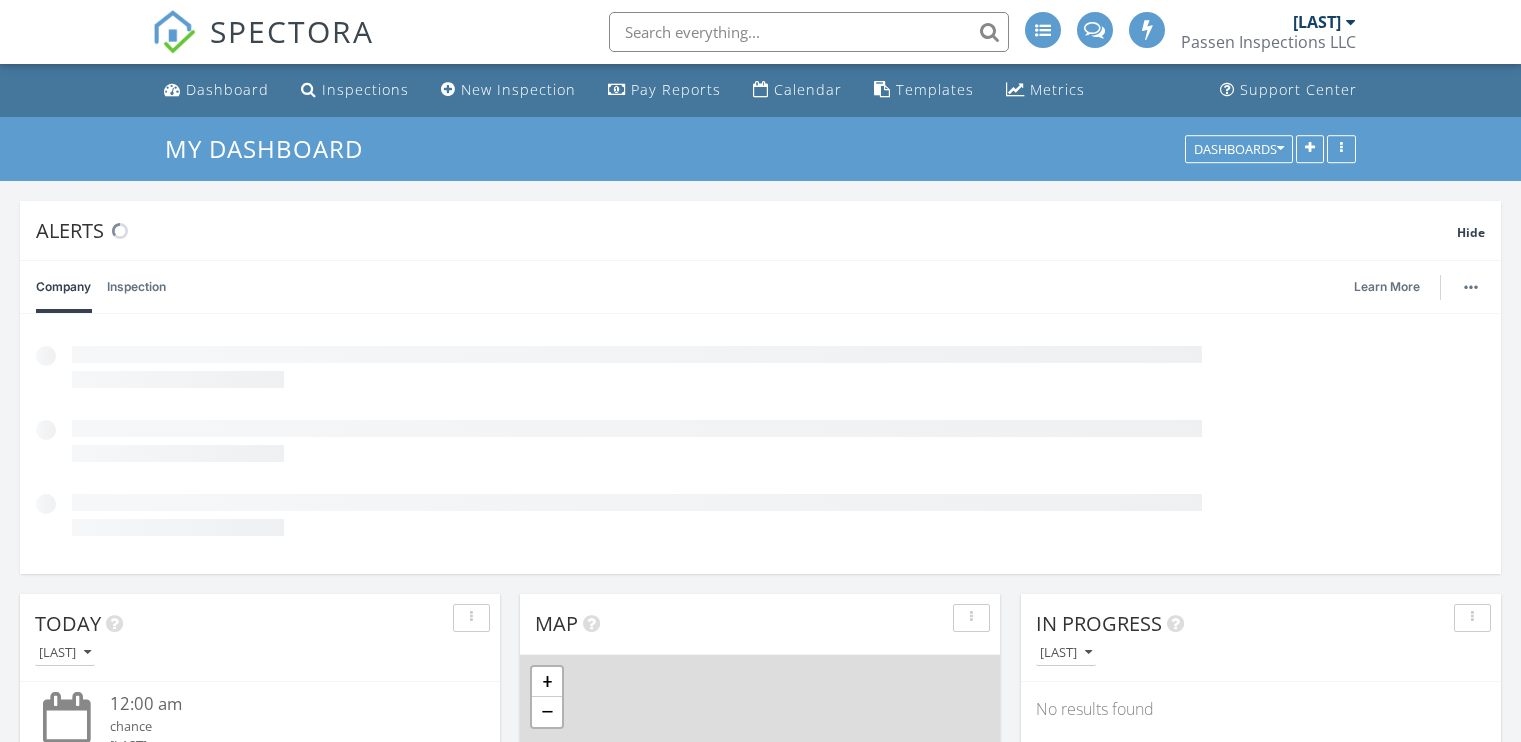 scroll, scrollTop: 0, scrollLeft: 0, axis: both 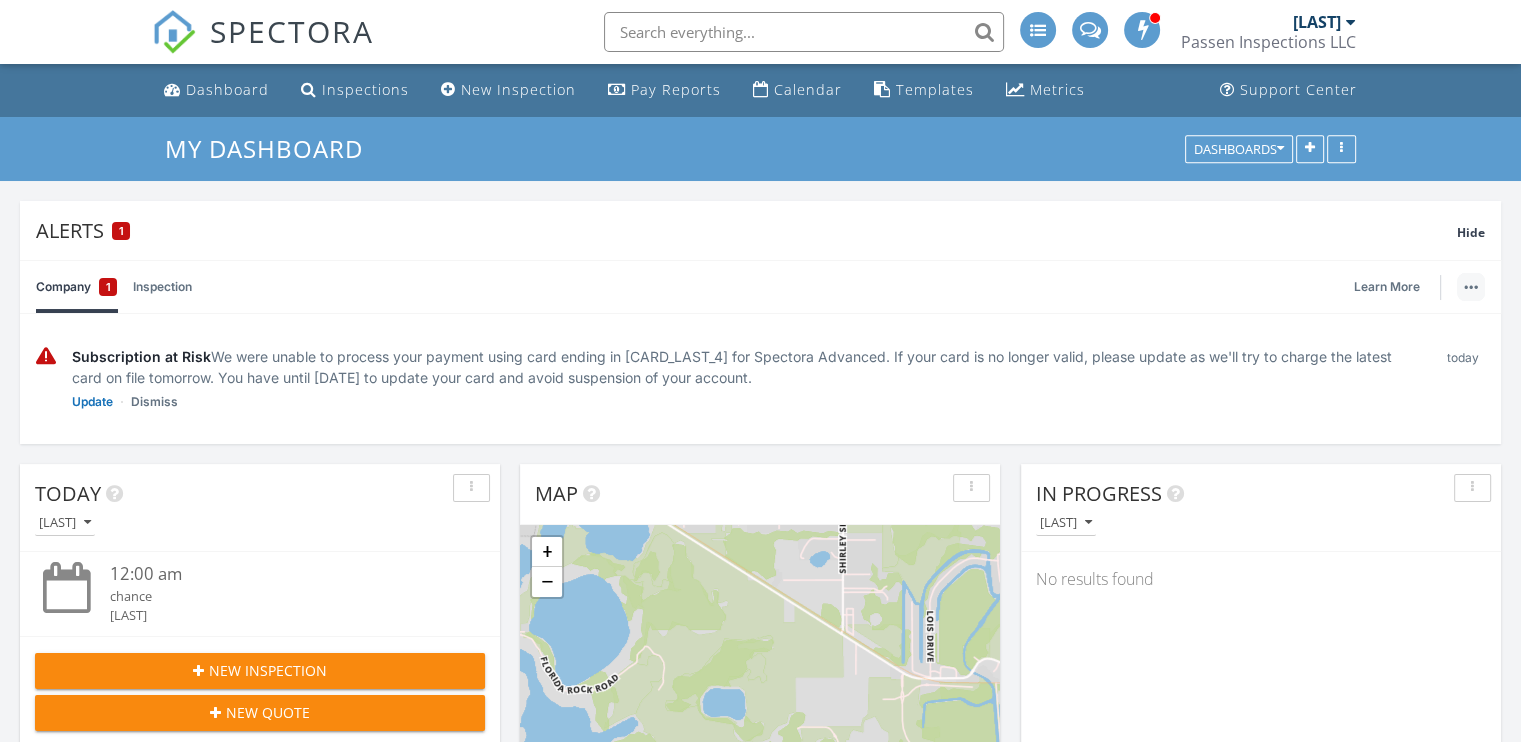 click at bounding box center [1471, 287] 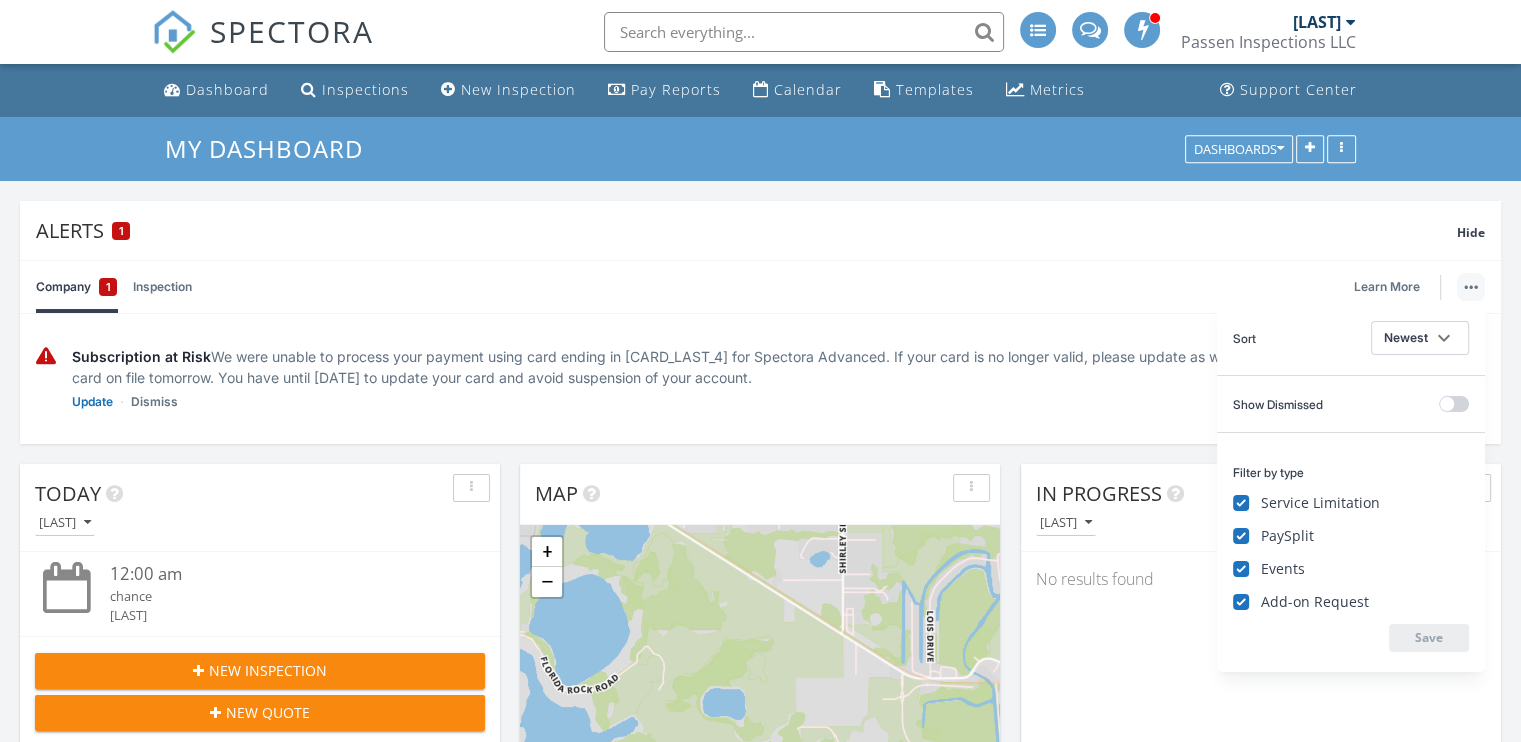 click on "Subscription at Risk
We were unable to process your payment using card ending in 0597 for Spectora Advanced. If your card is no longer valid, please update as we'll try to charge the latest card on file tomorrow. You have until August 5, 2025 to update your card and avoid suspension of your account.
Update
Dismiss     today" at bounding box center [760, 379] 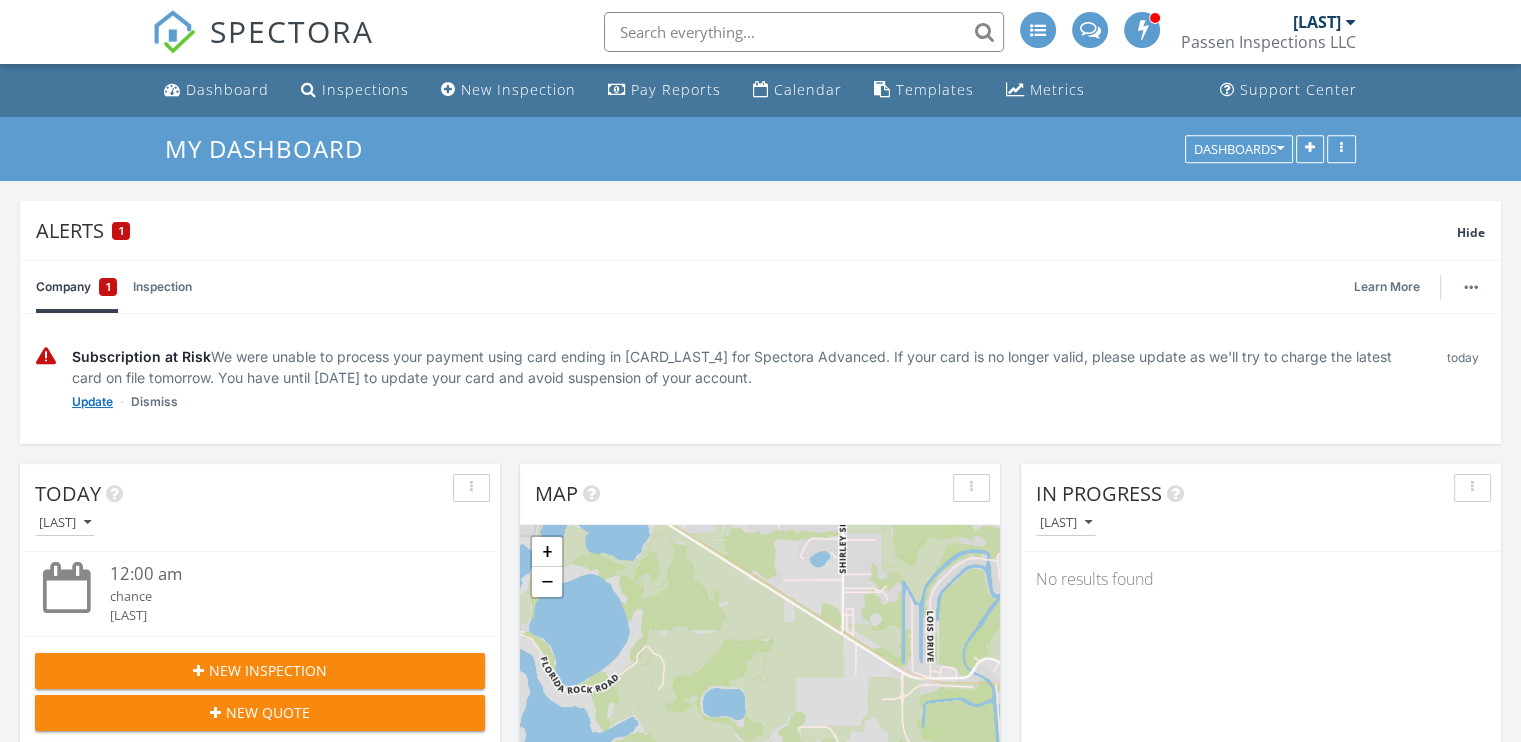 click on "Update" at bounding box center (92, 402) 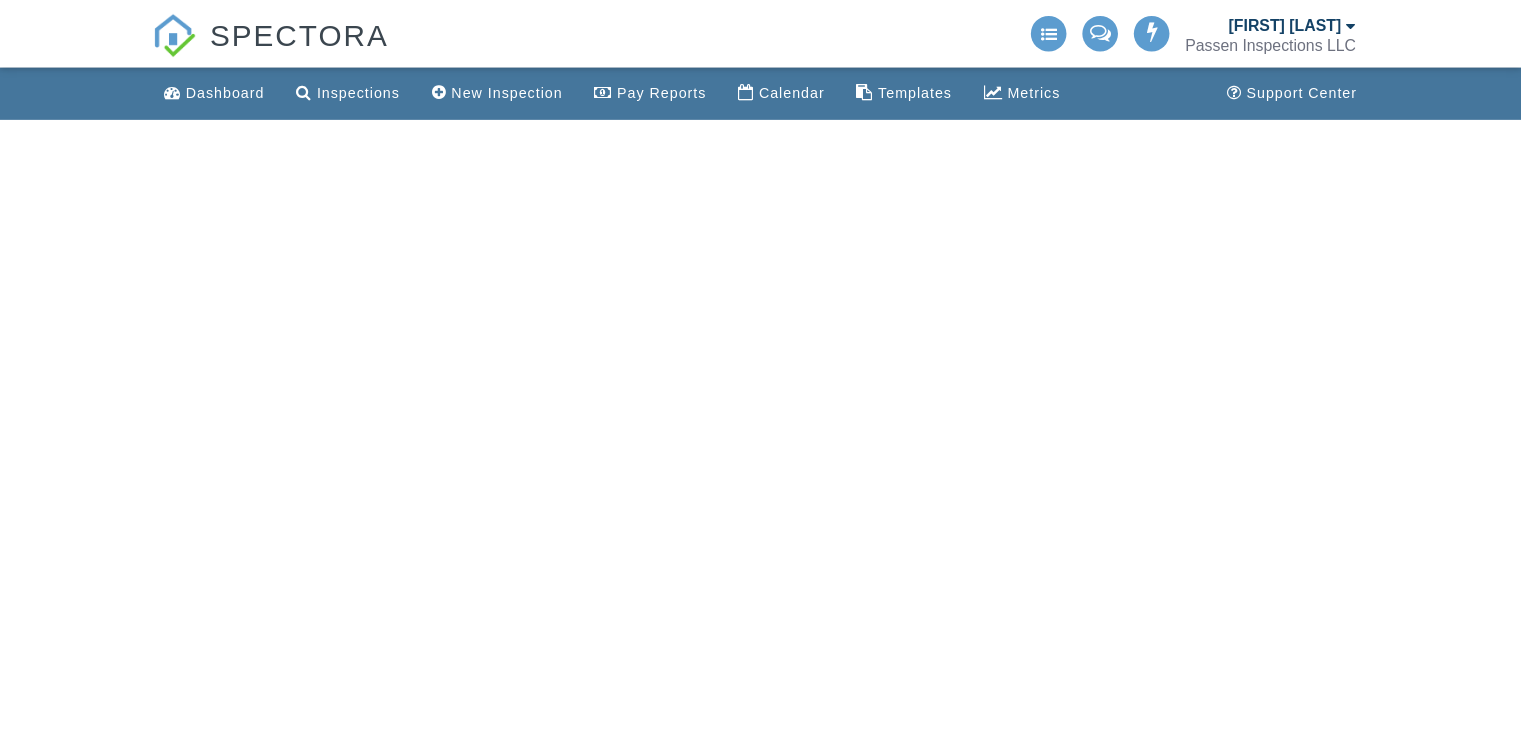 scroll, scrollTop: 0, scrollLeft: 0, axis: both 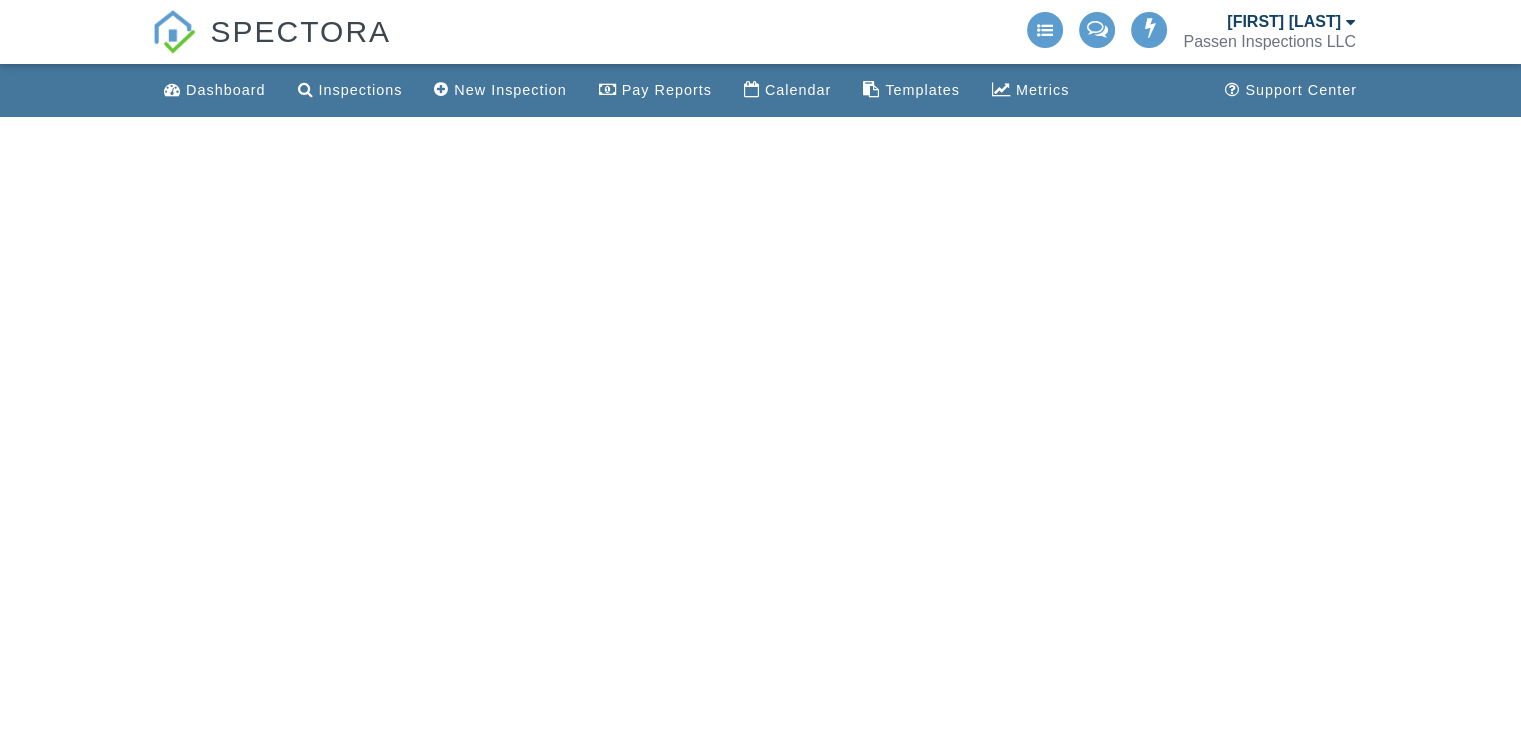 select on "50" 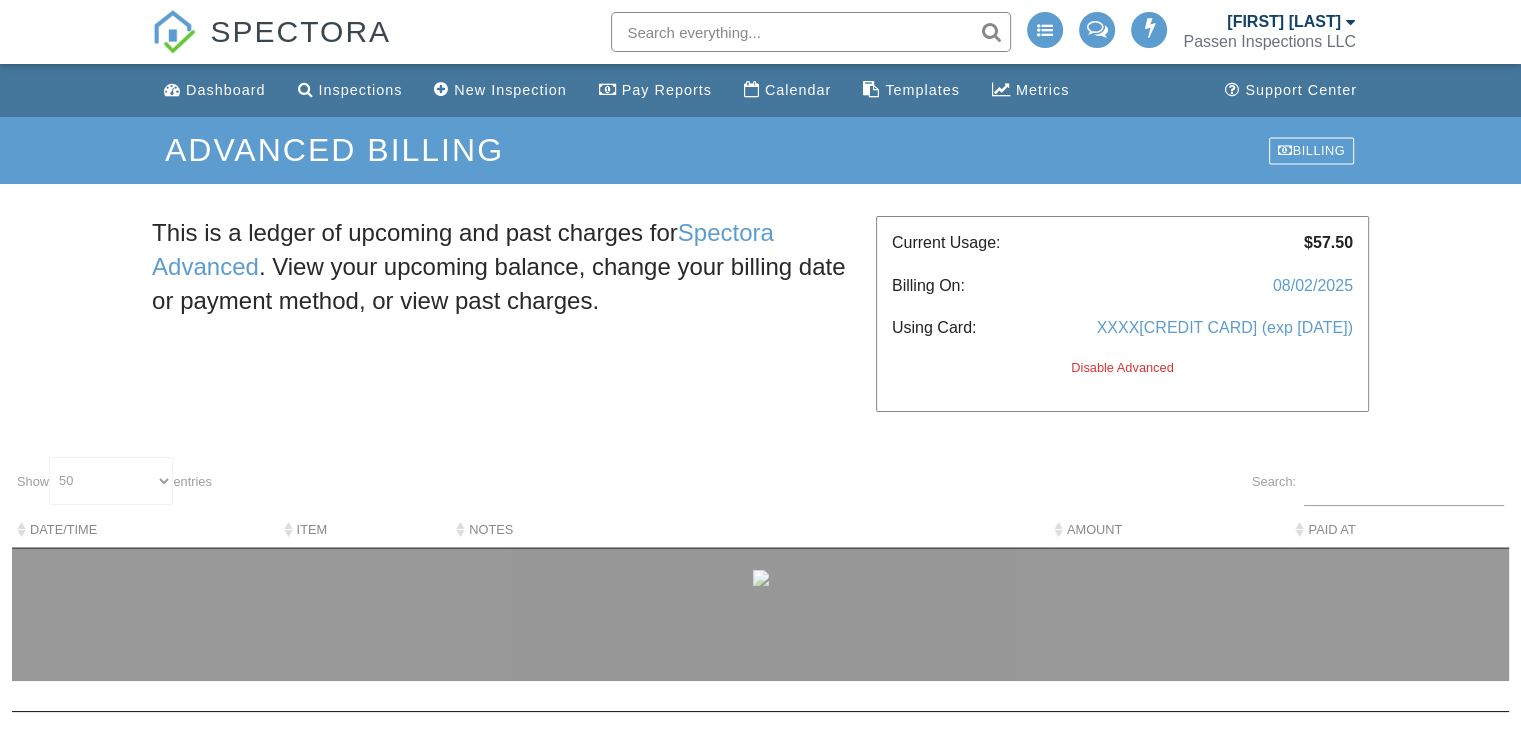 scroll, scrollTop: 0, scrollLeft: 0, axis: both 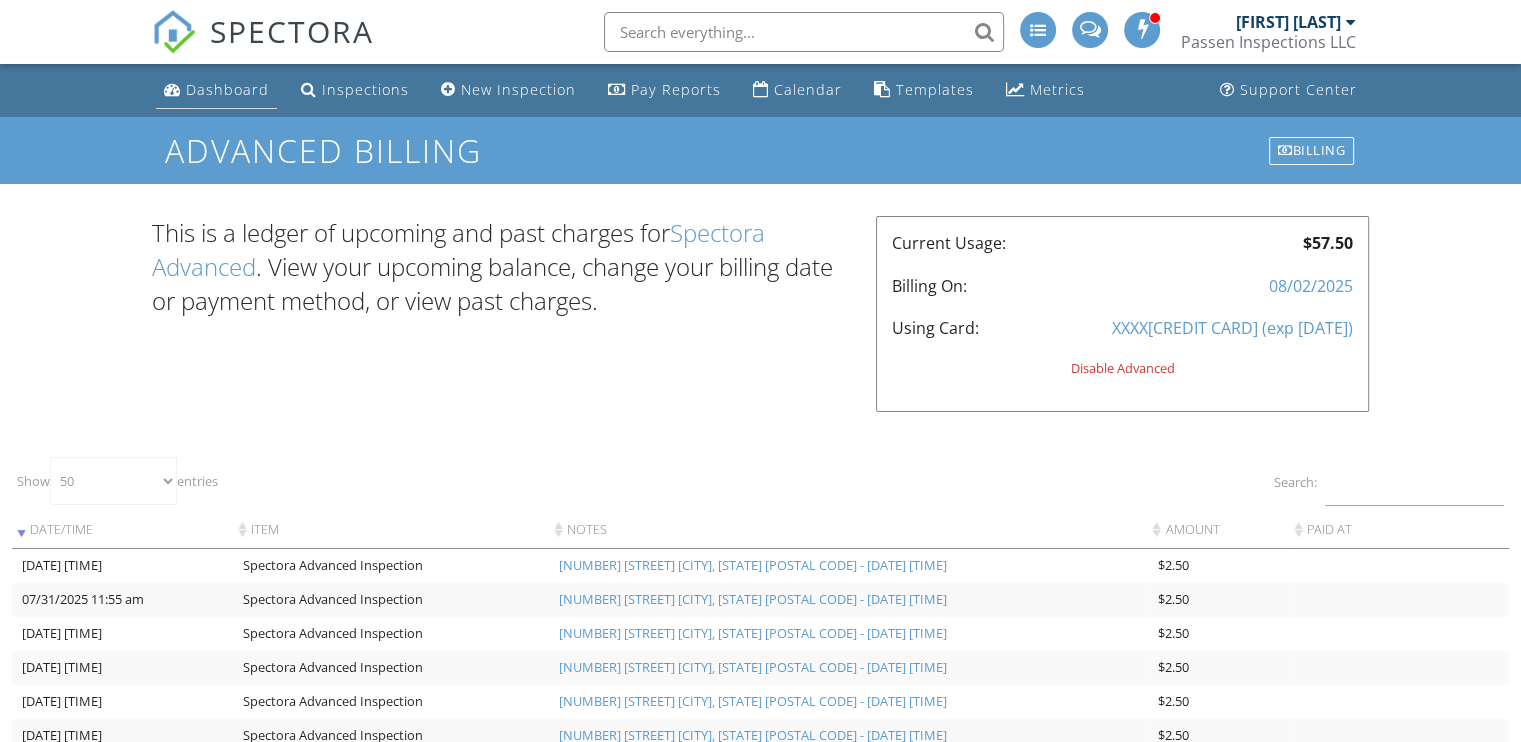 click on "Dashboard" at bounding box center (227, 89) 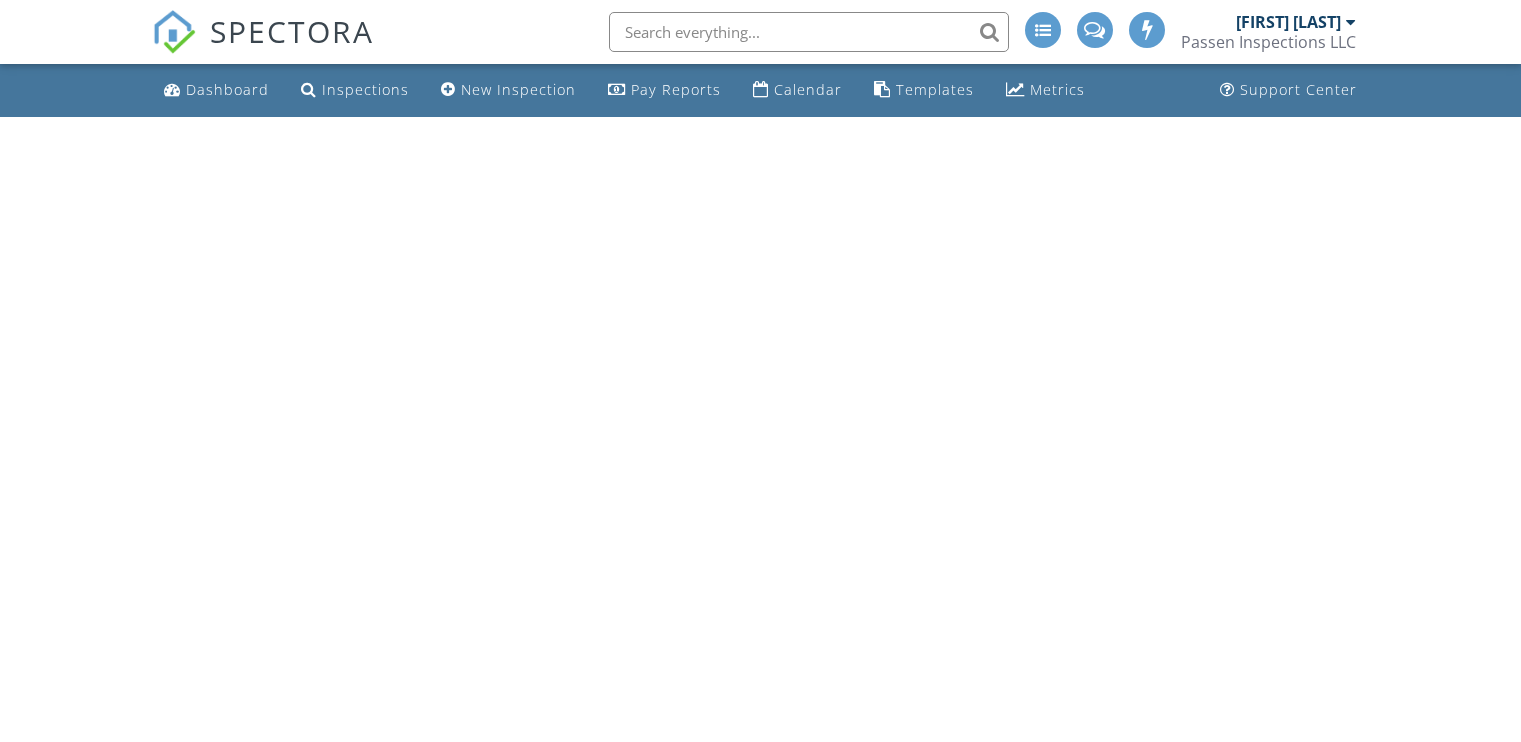 scroll, scrollTop: 0, scrollLeft: 0, axis: both 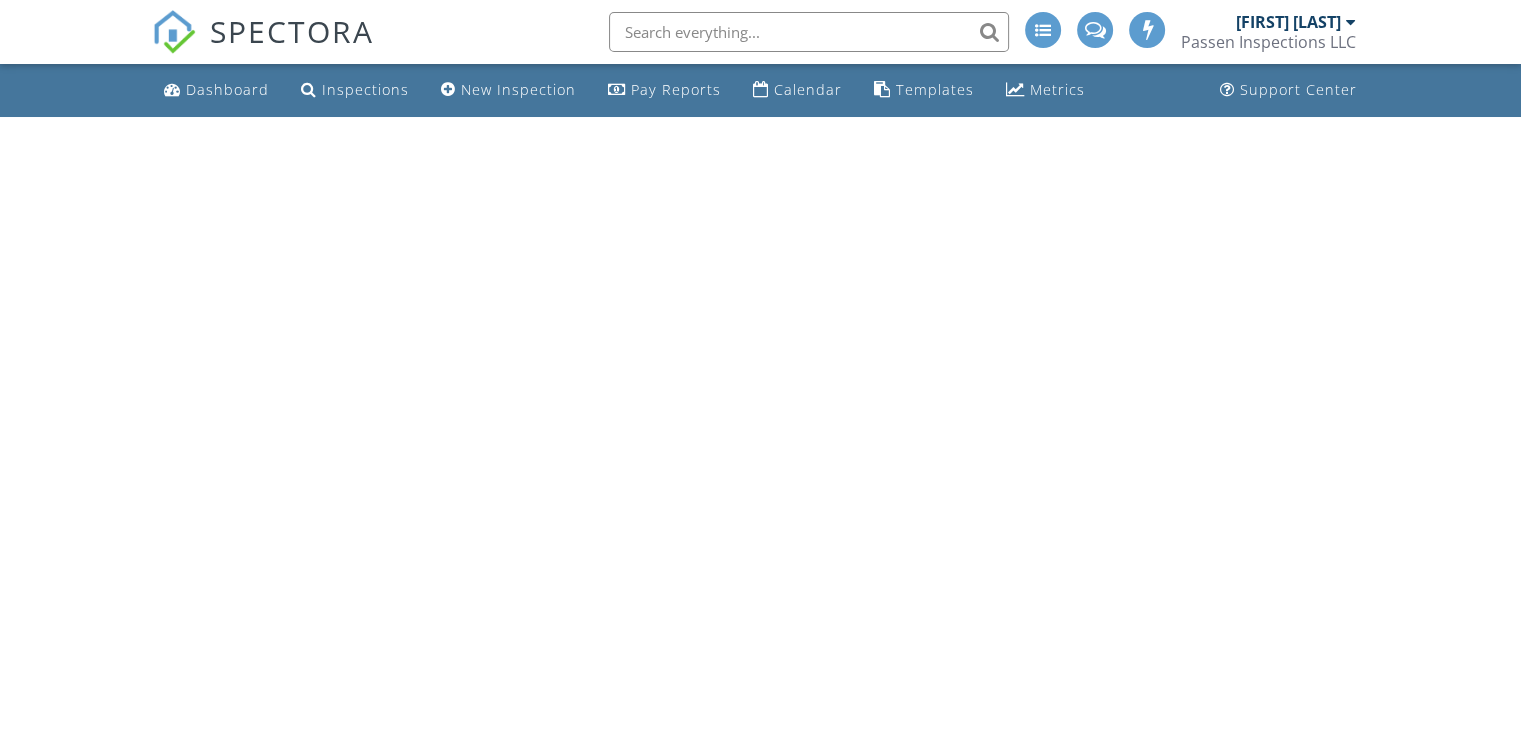 click on "New Inspection" at bounding box center (518, 89) 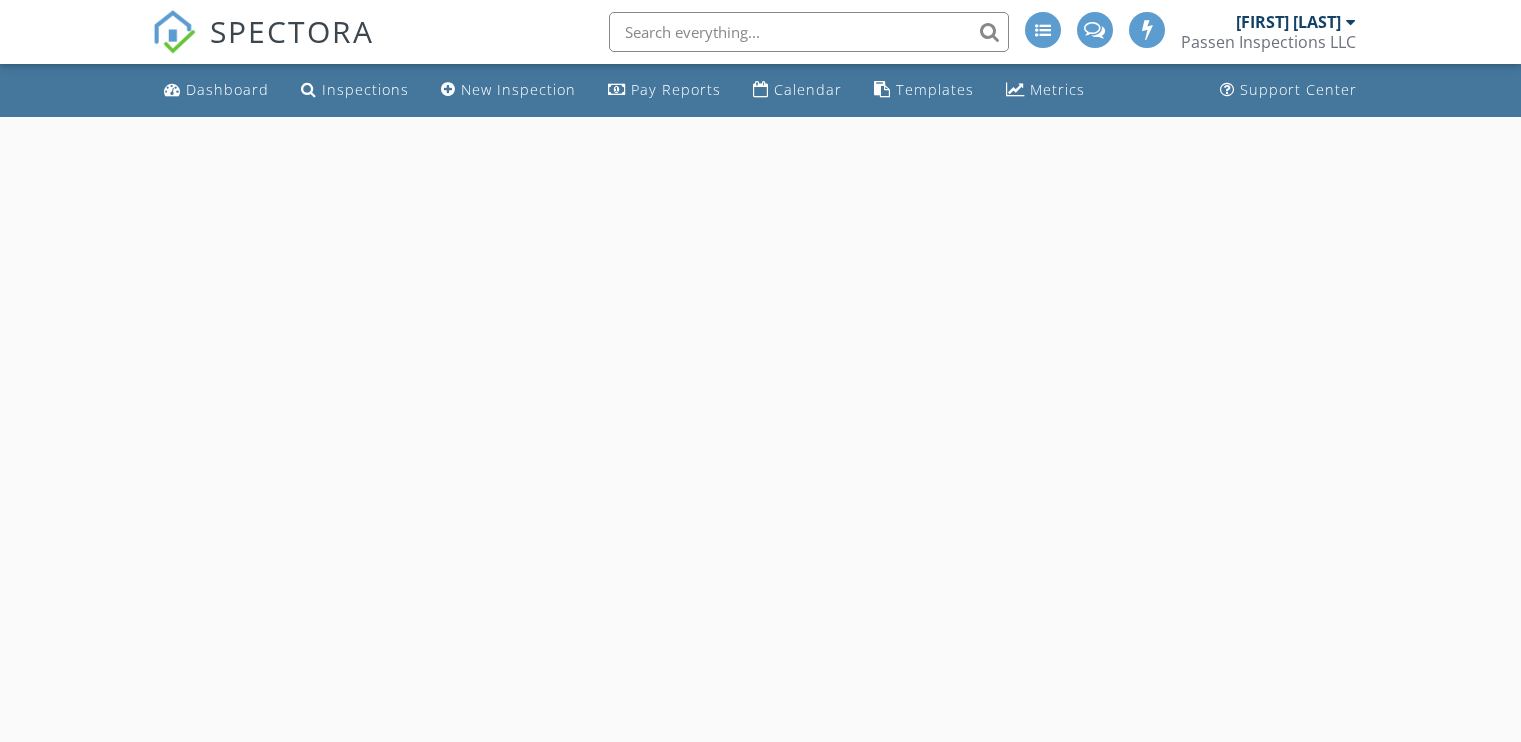 scroll, scrollTop: 0, scrollLeft: 0, axis: both 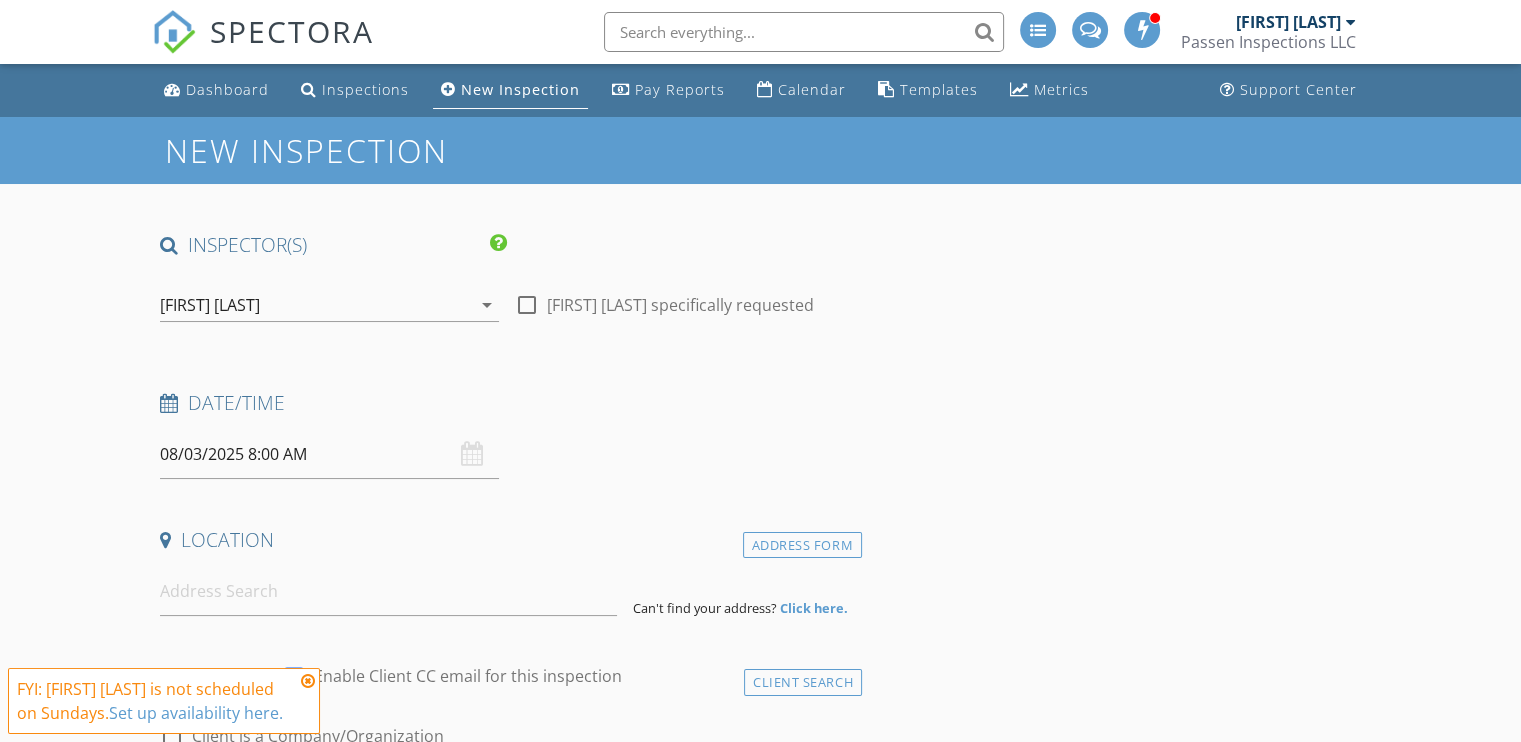 click on "08/03/2025 8:00 AM" at bounding box center (329, 454) 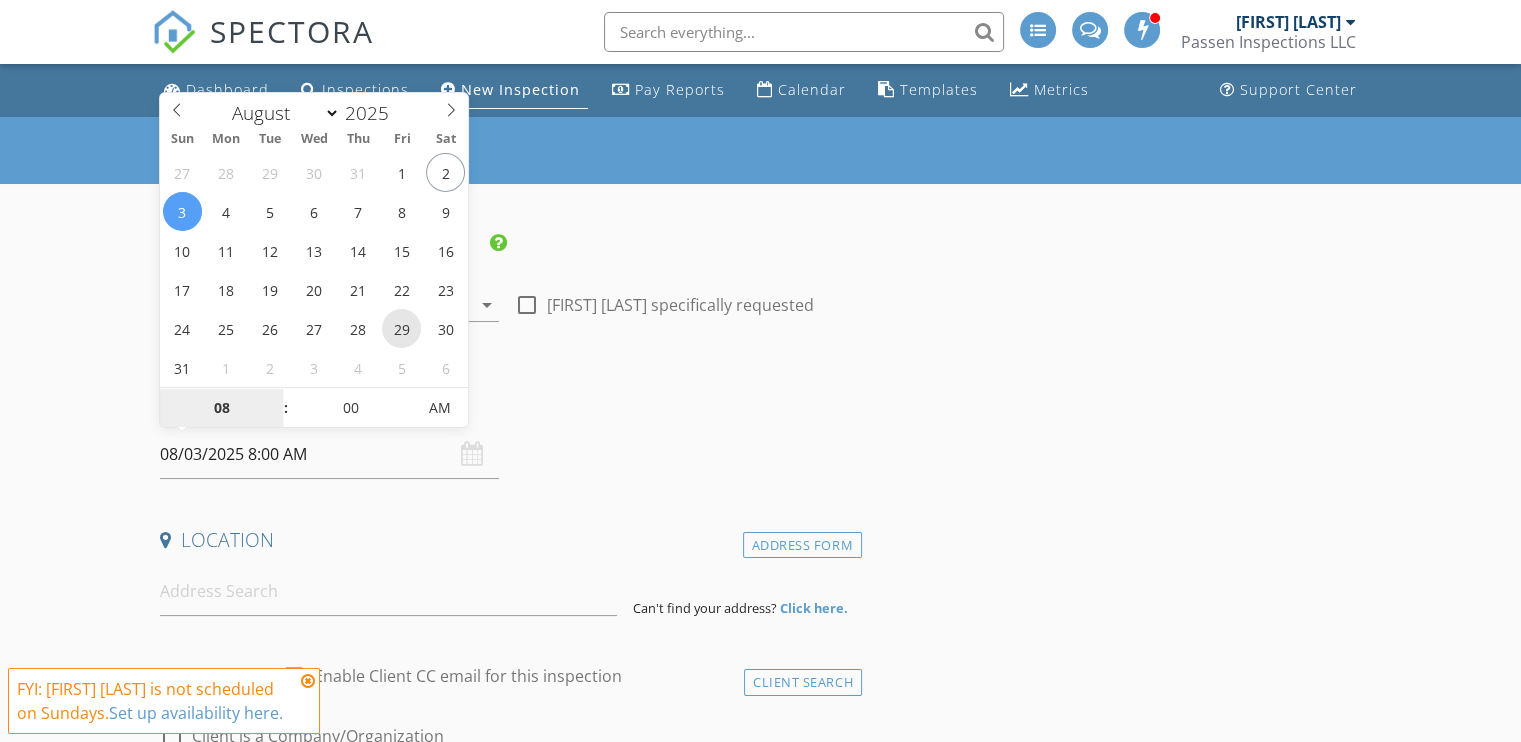 type on "08/29/2025 8:00 AM" 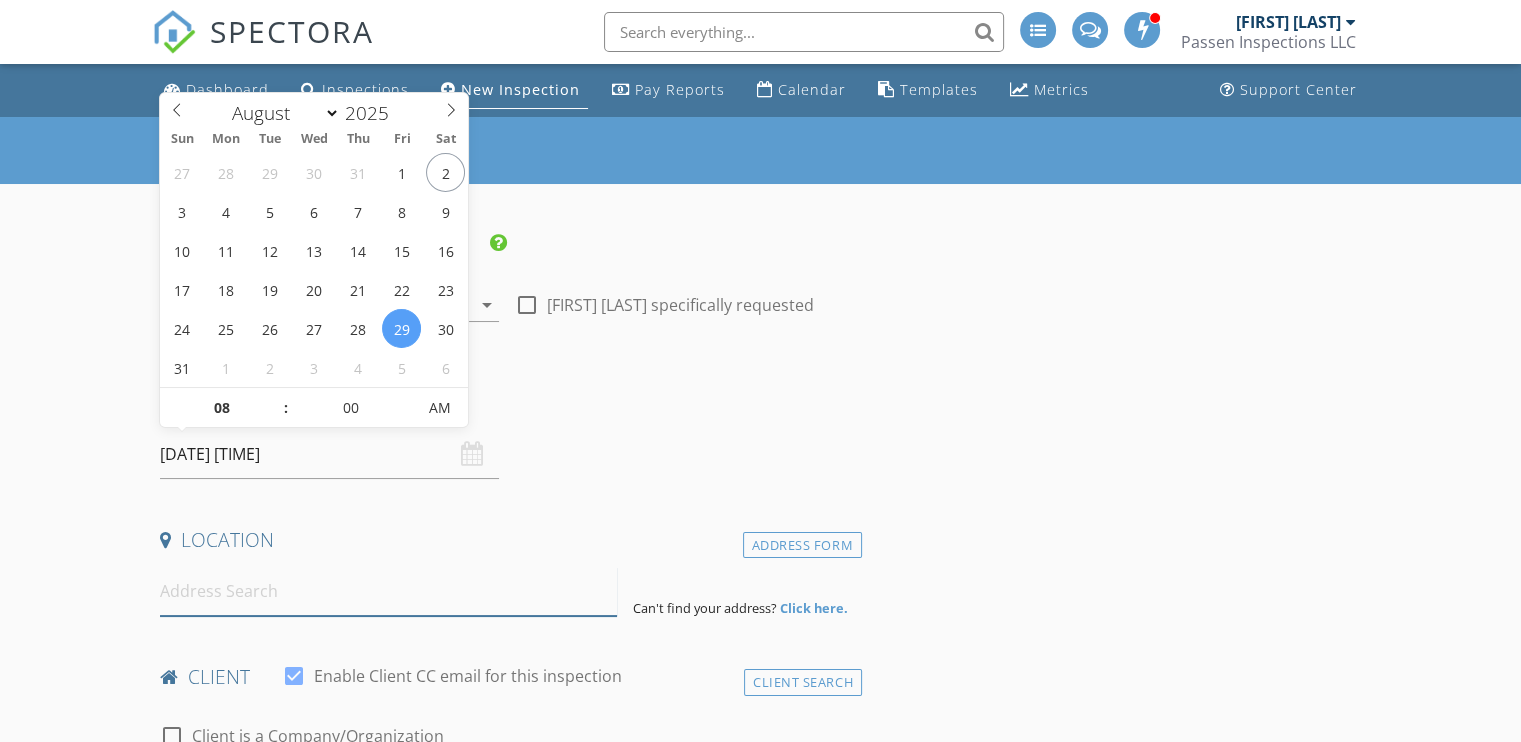 click at bounding box center [388, 591] 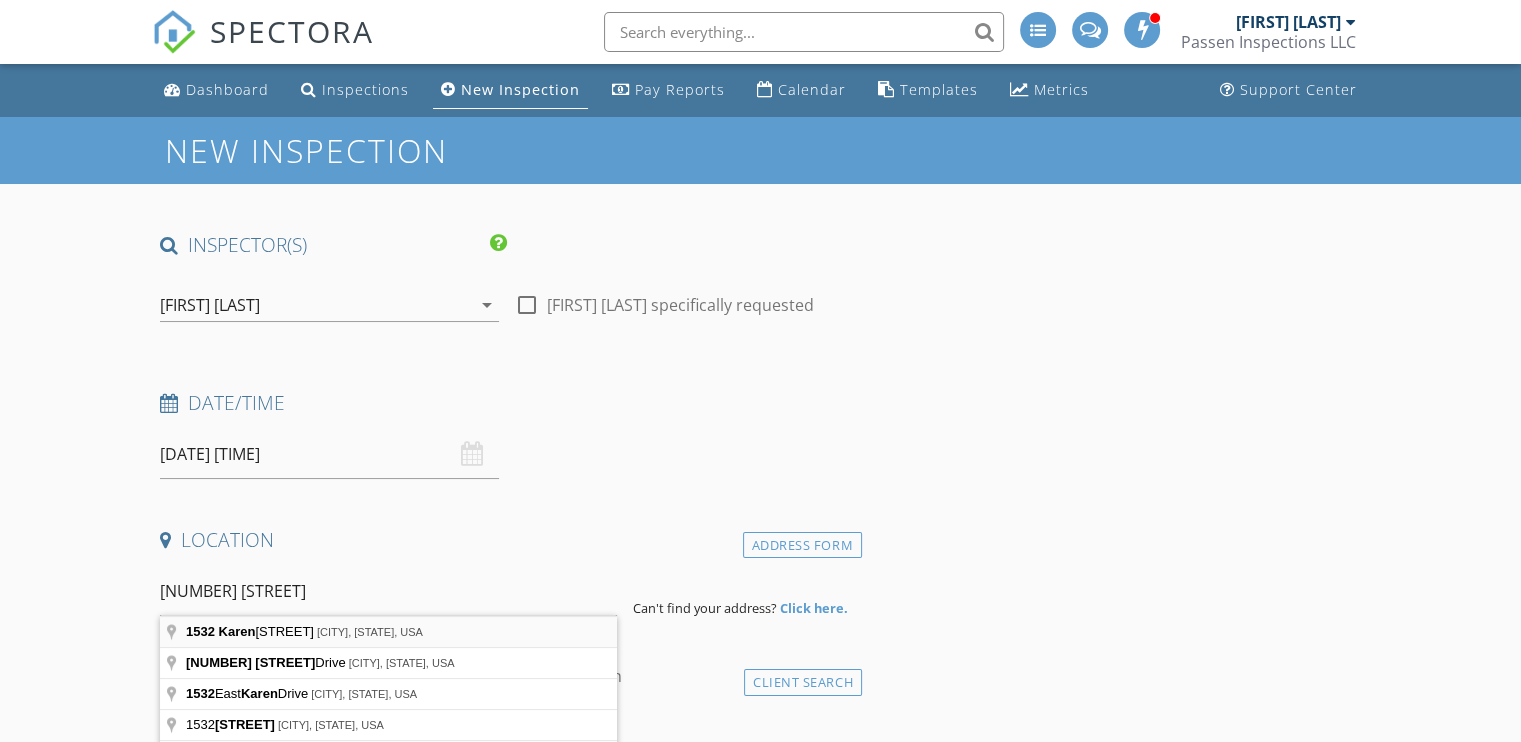 type on "1532 Karen Garner Place, Sumterville, FL, USA" 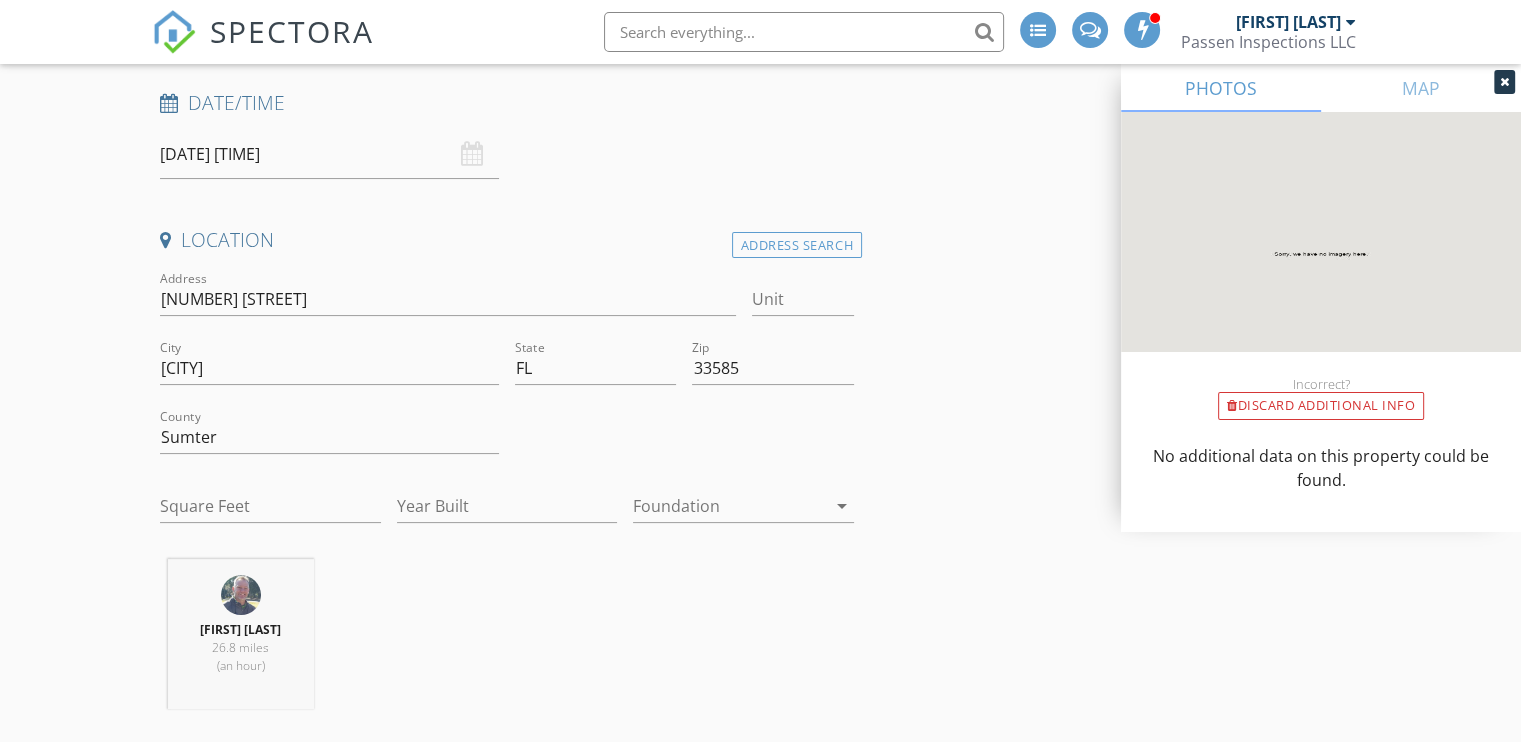 scroll, scrollTop: 200, scrollLeft: 0, axis: vertical 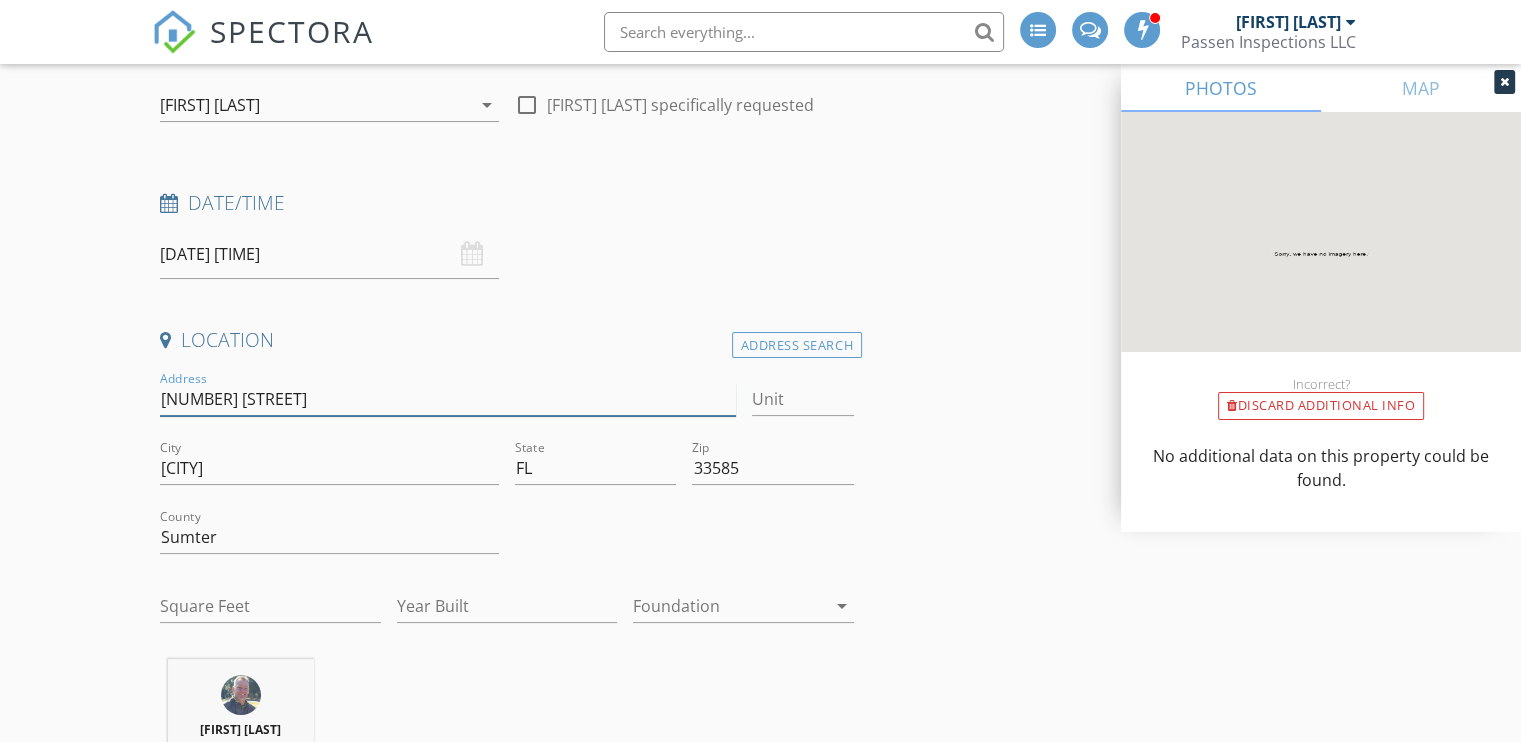 drag, startPoint x: 323, startPoint y: 394, endPoint x: 131, endPoint y: 402, distance: 192.1666 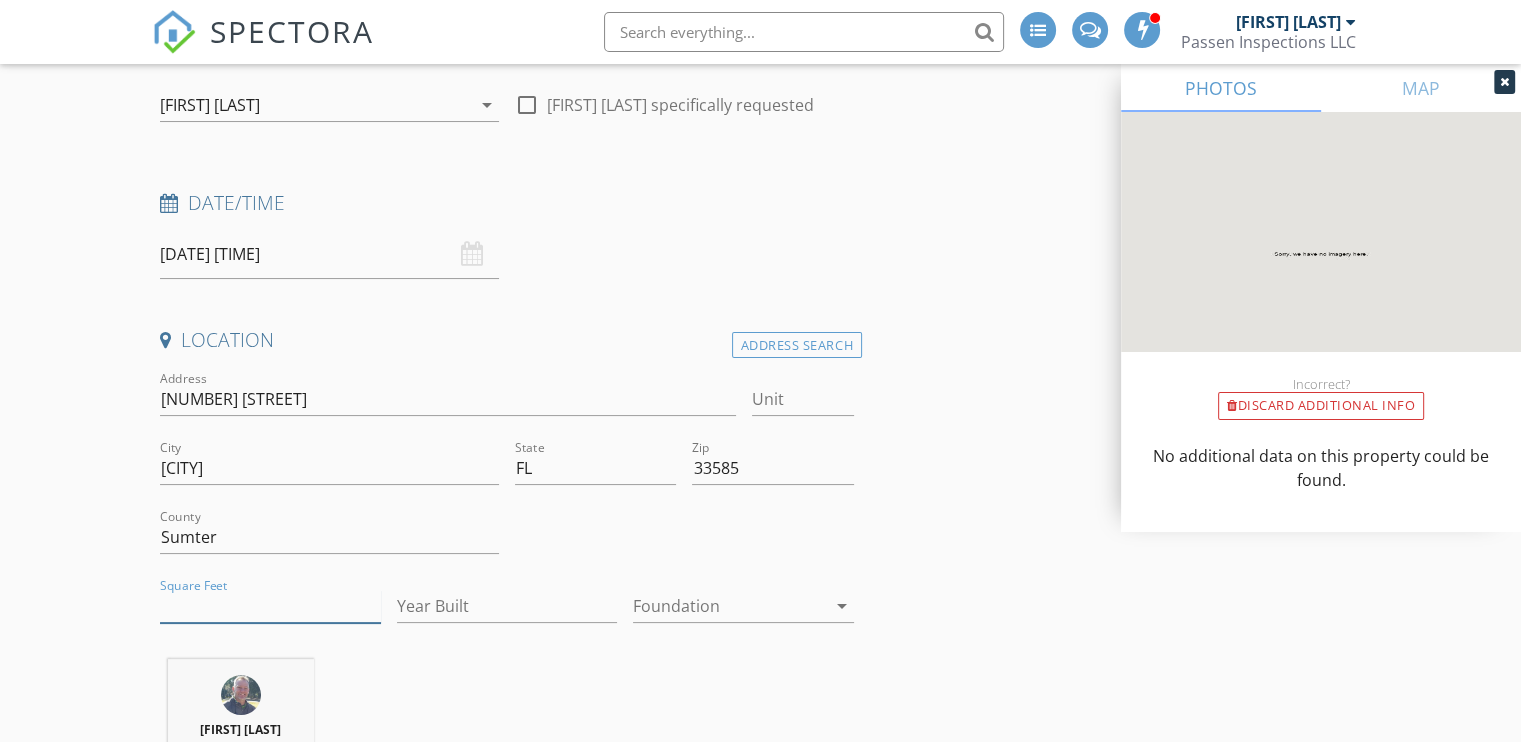 click on "Square Feet" at bounding box center (270, 606) 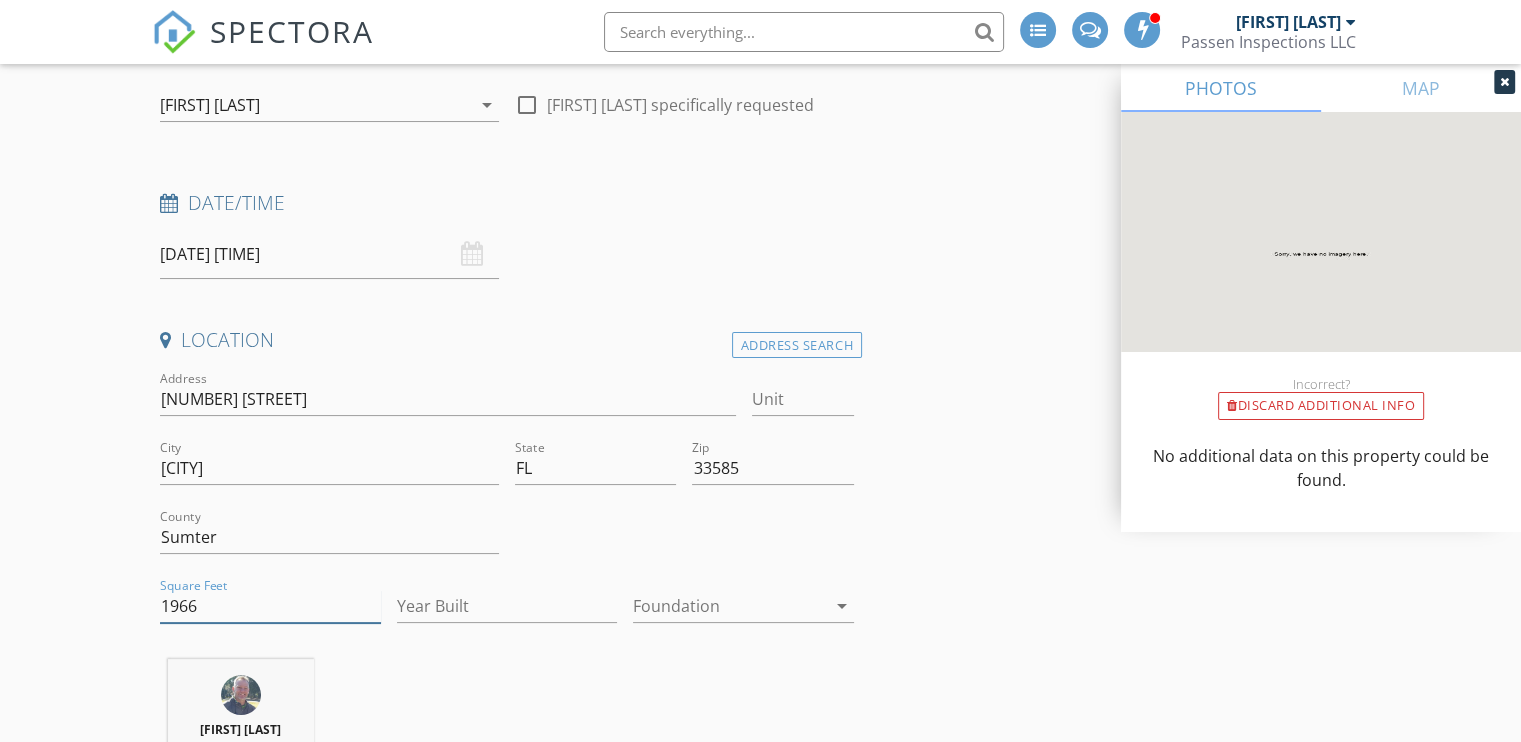 type on "1966" 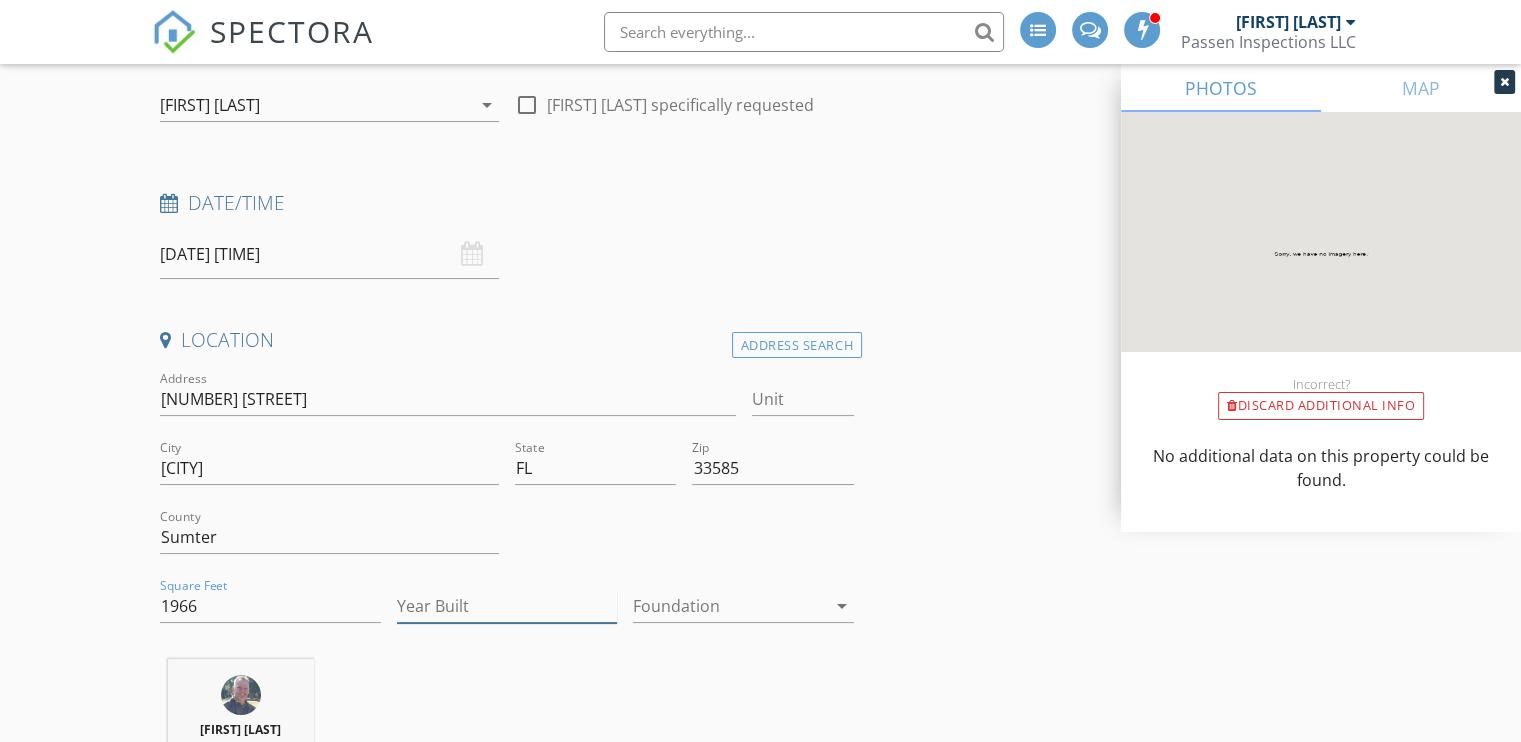 click on "Year Built" at bounding box center [507, 606] 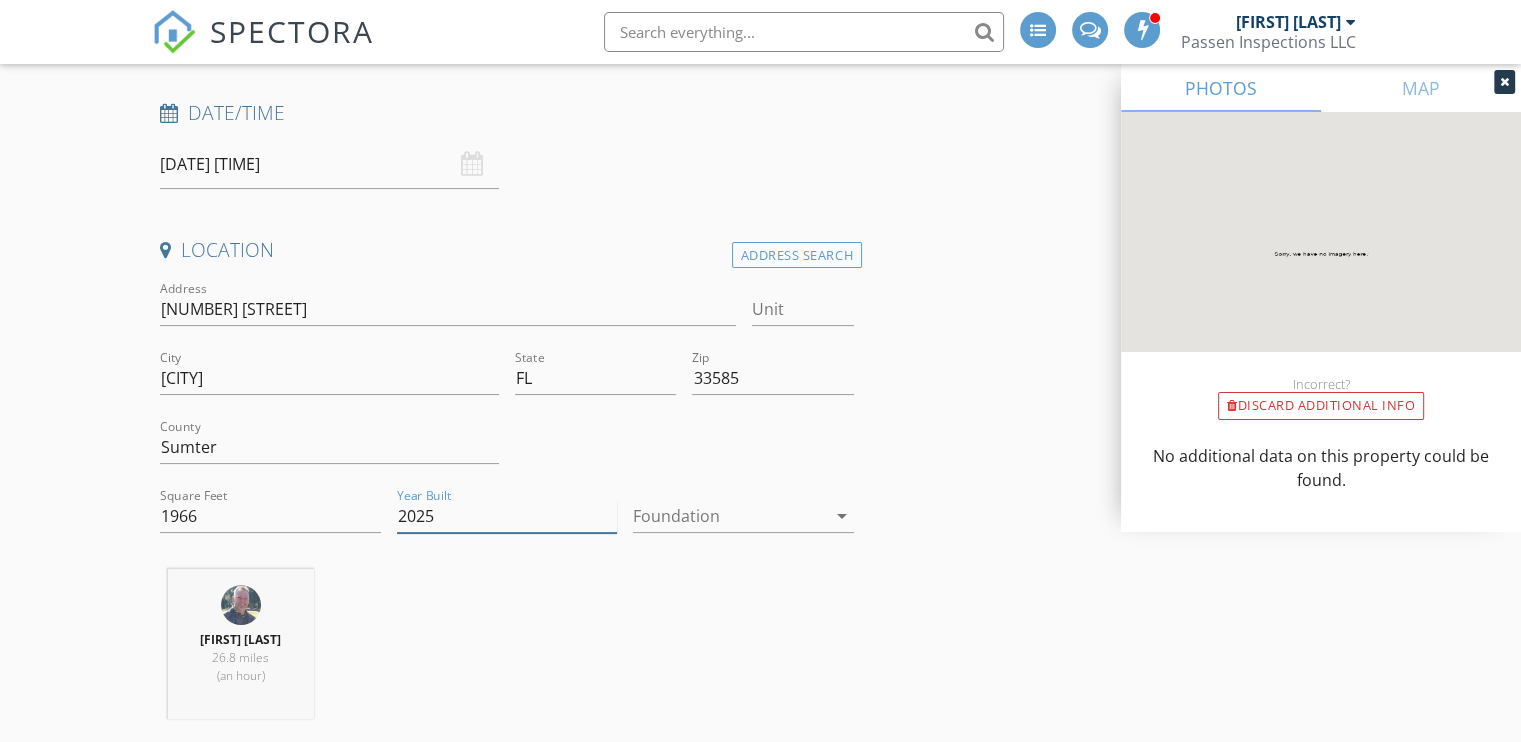 scroll, scrollTop: 300, scrollLeft: 0, axis: vertical 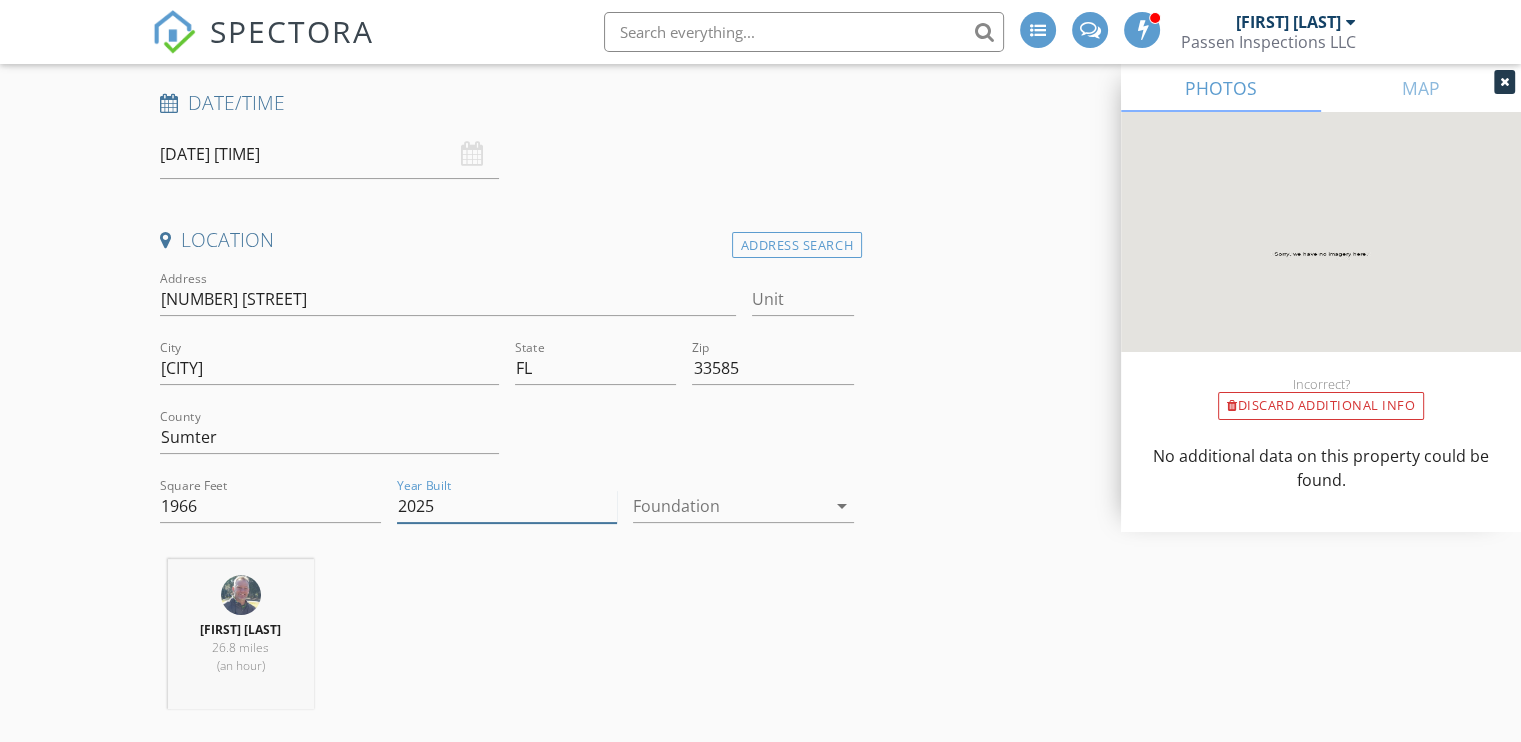 type on "2025" 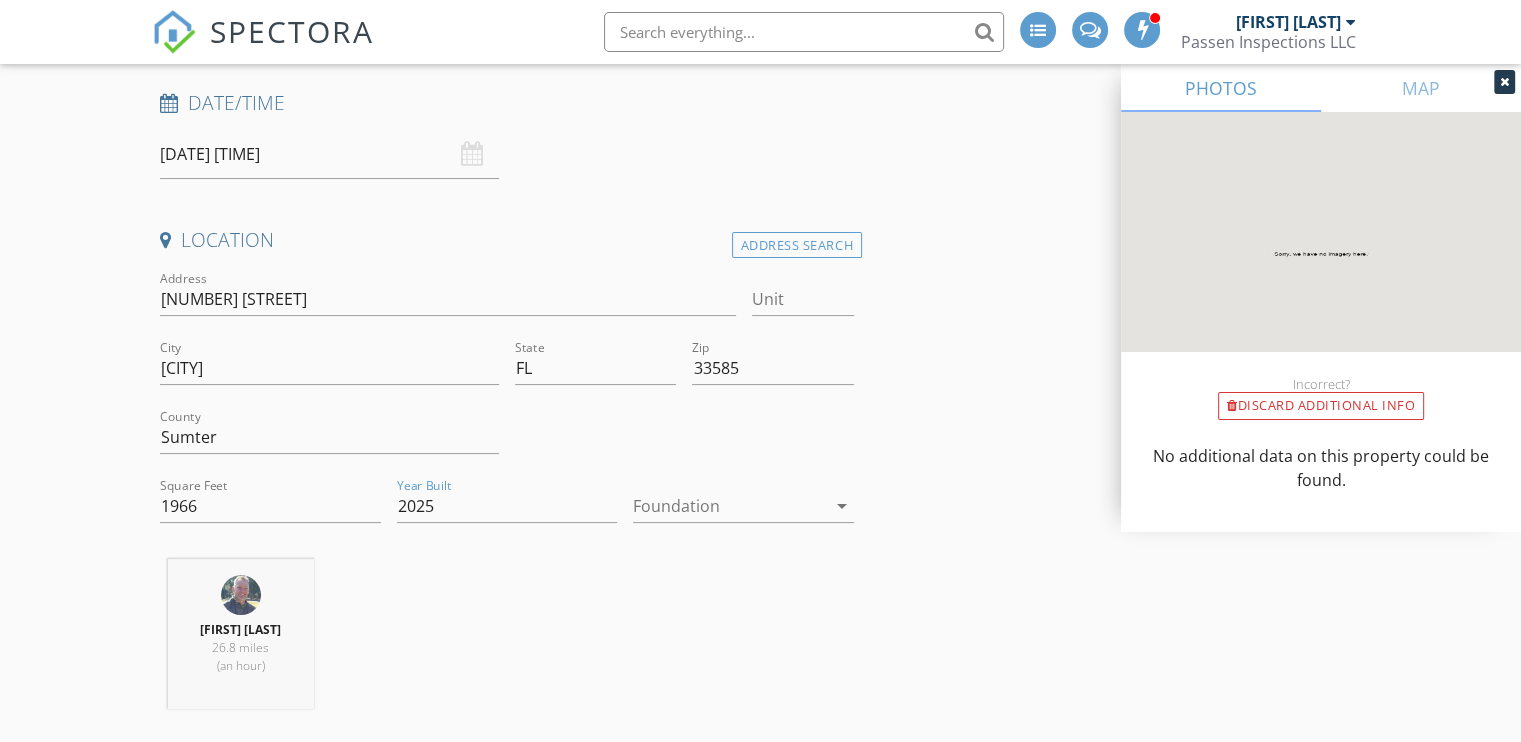 click at bounding box center [729, 506] 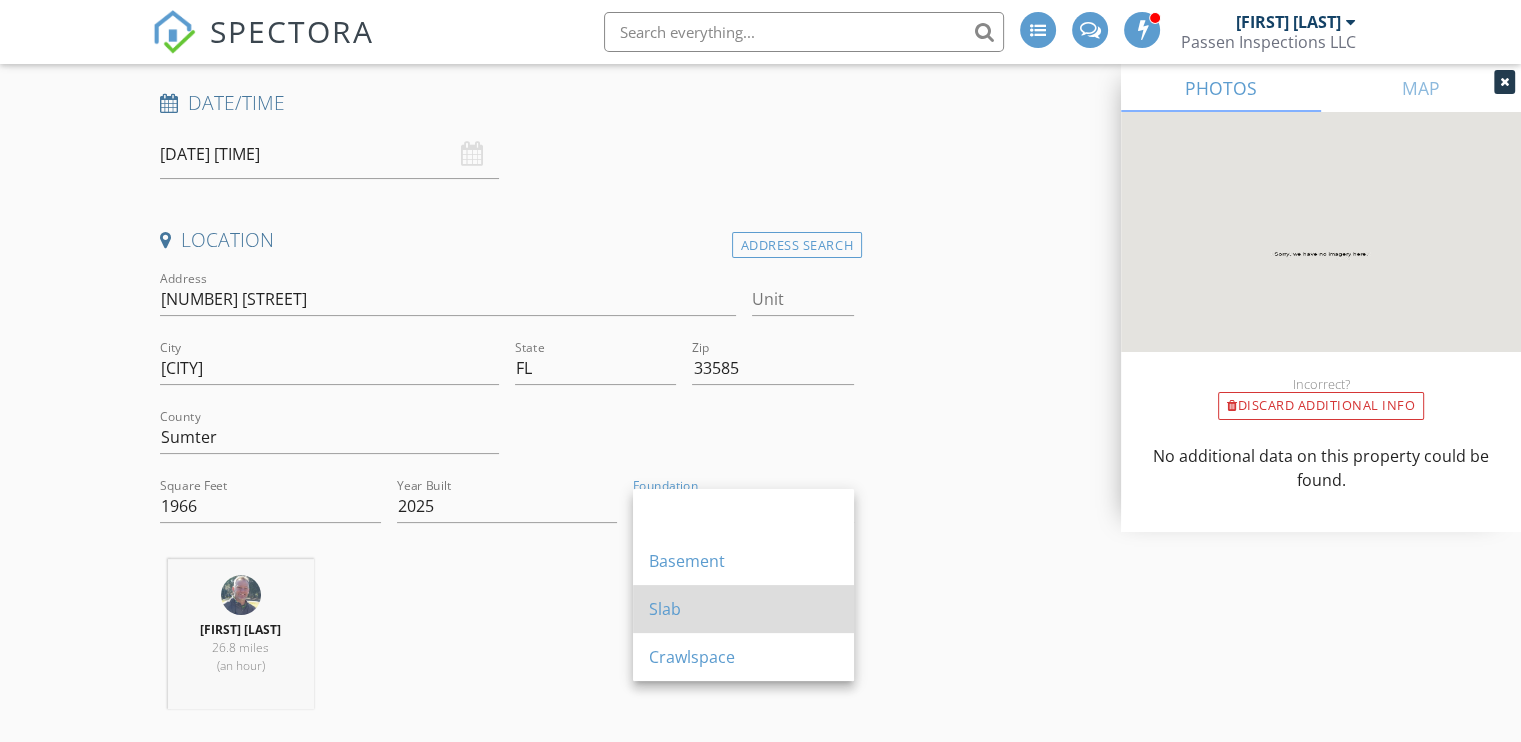 click on "Slab" at bounding box center (743, 609) 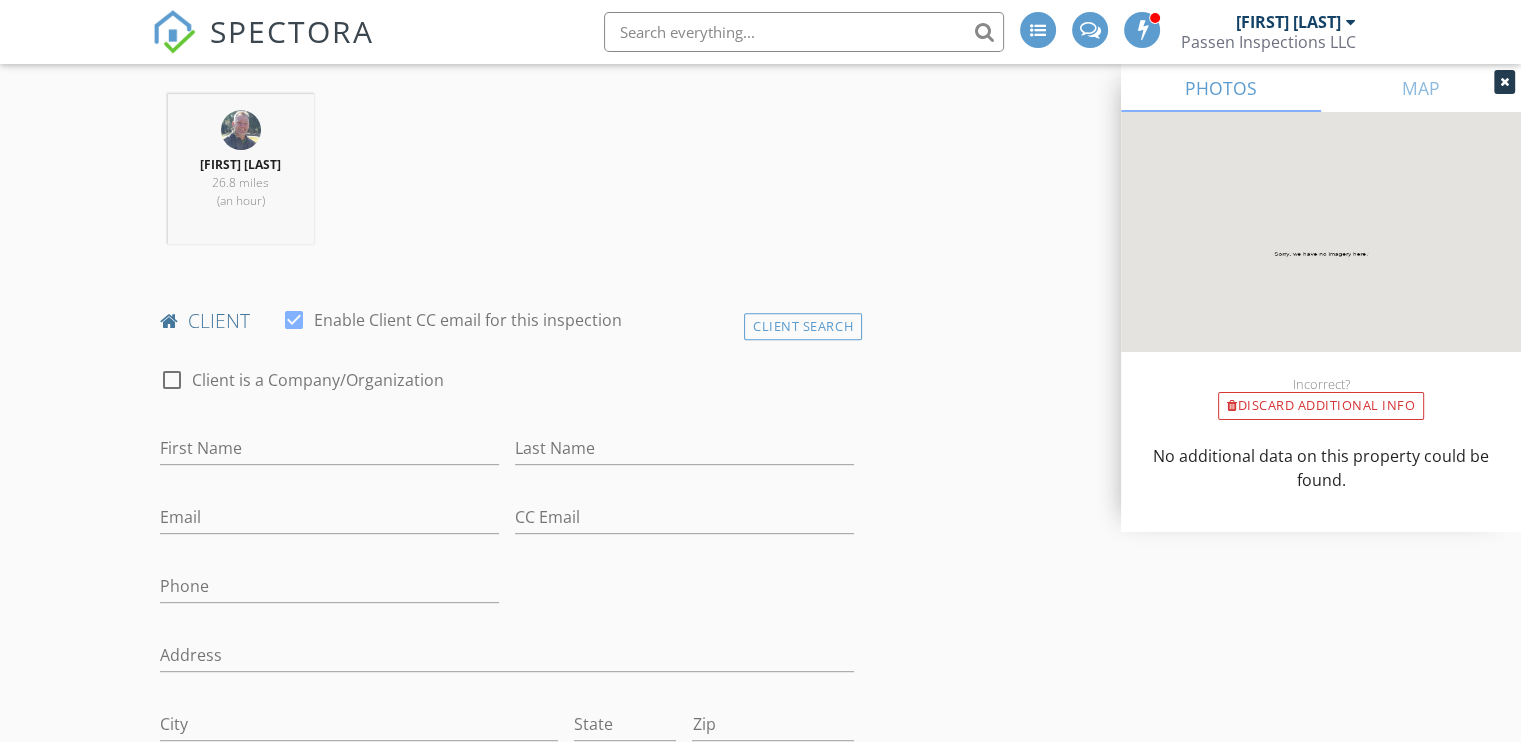 scroll, scrollTop: 800, scrollLeft: 0, axis: vertical 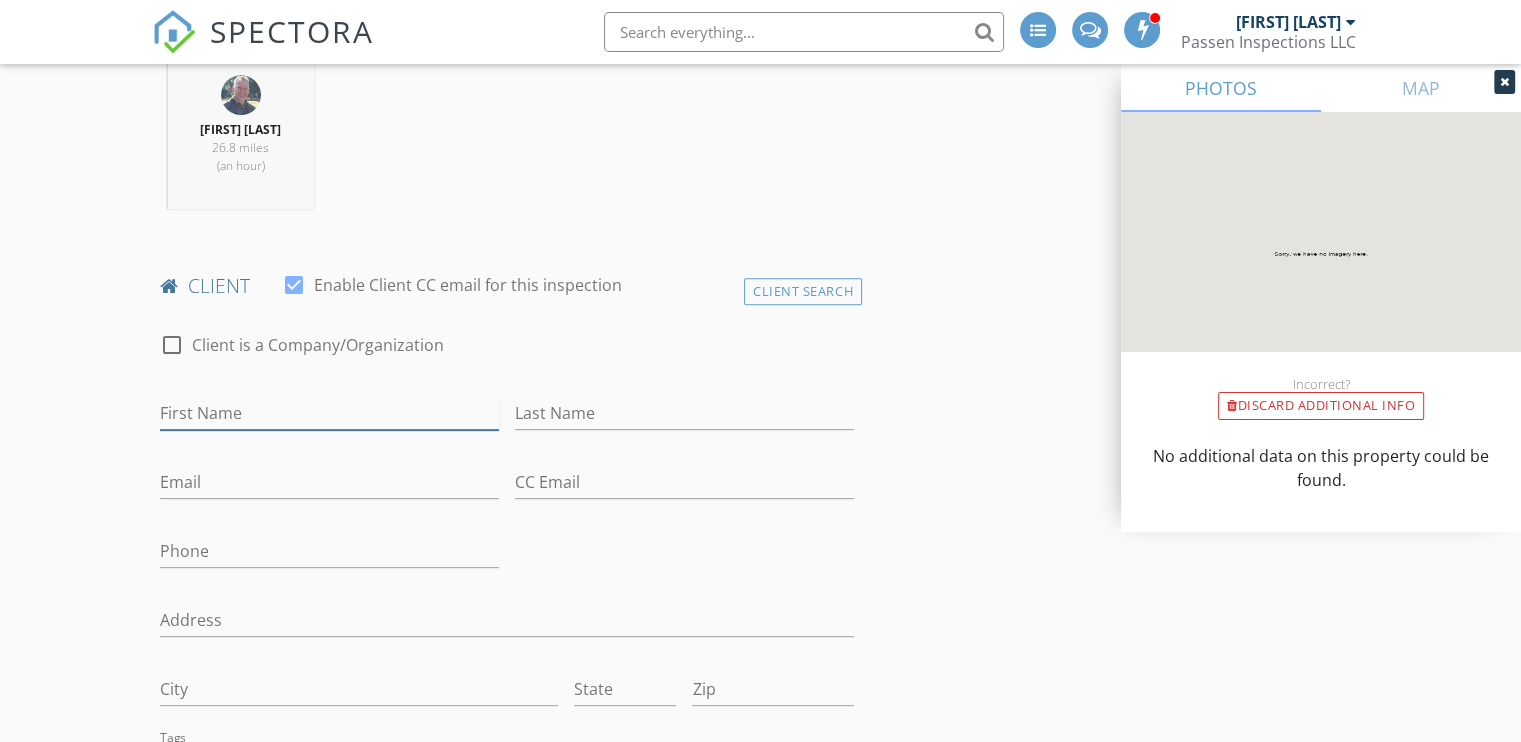 click on "First Name" at bounding box center [329, 413] 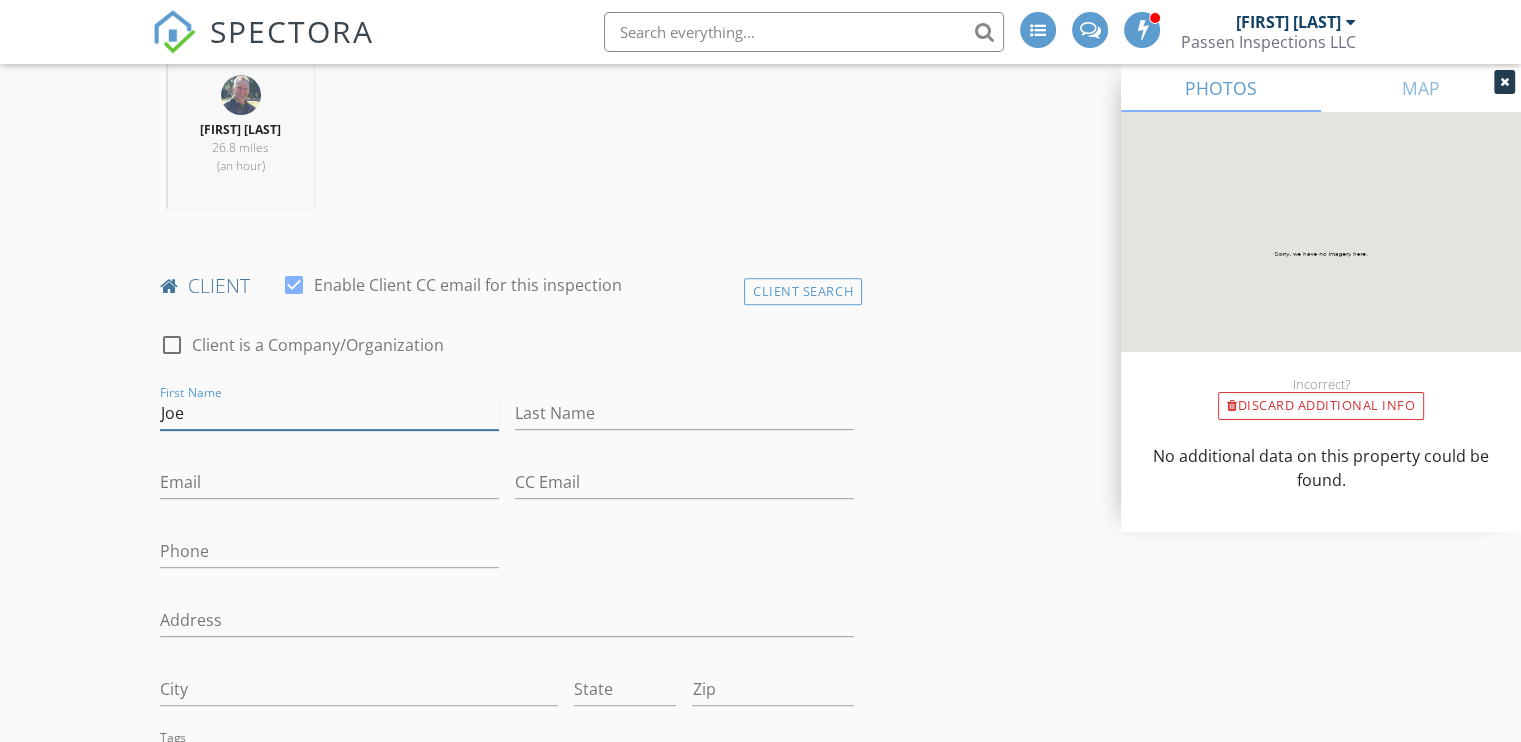 click on "Joe" at bounding box center [329, 413] 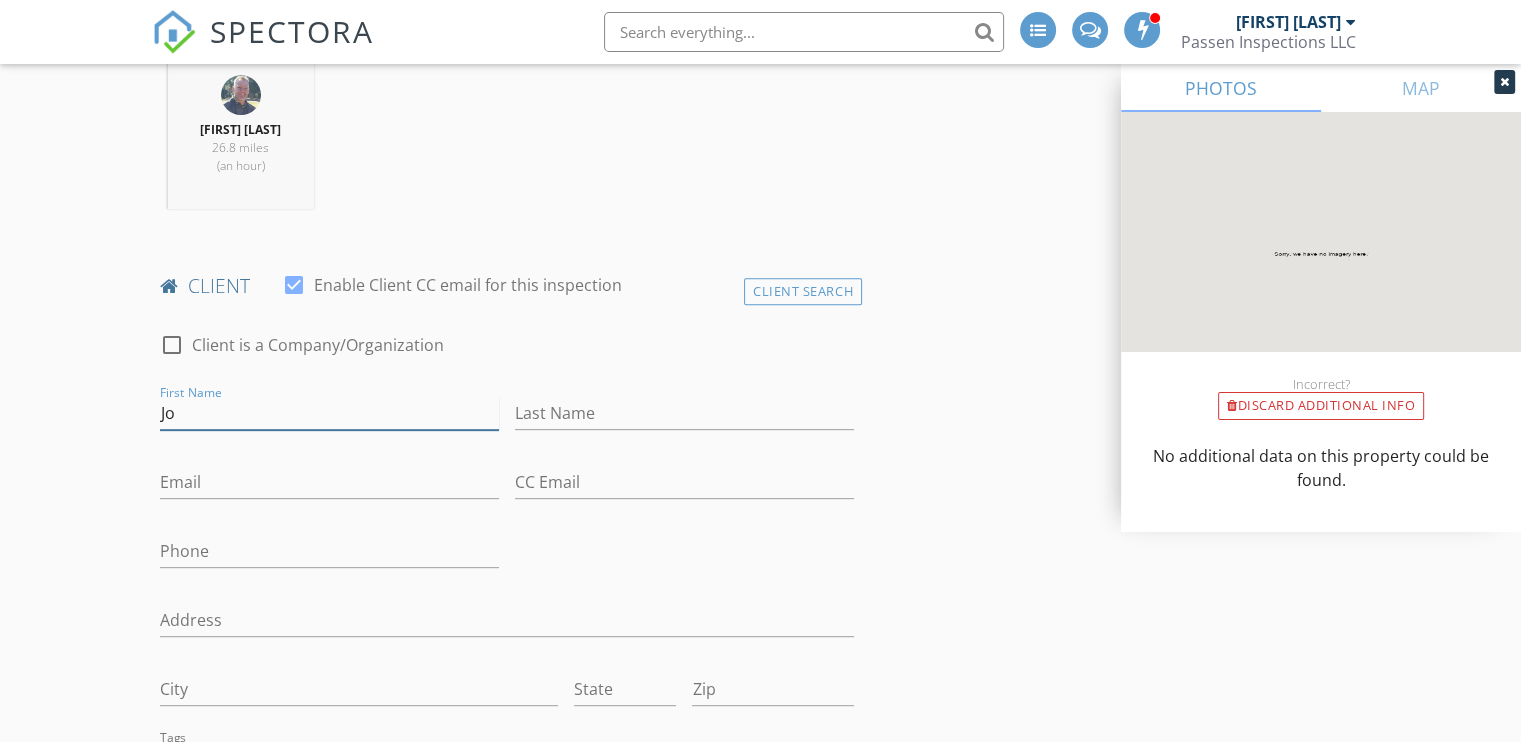 type on "J" 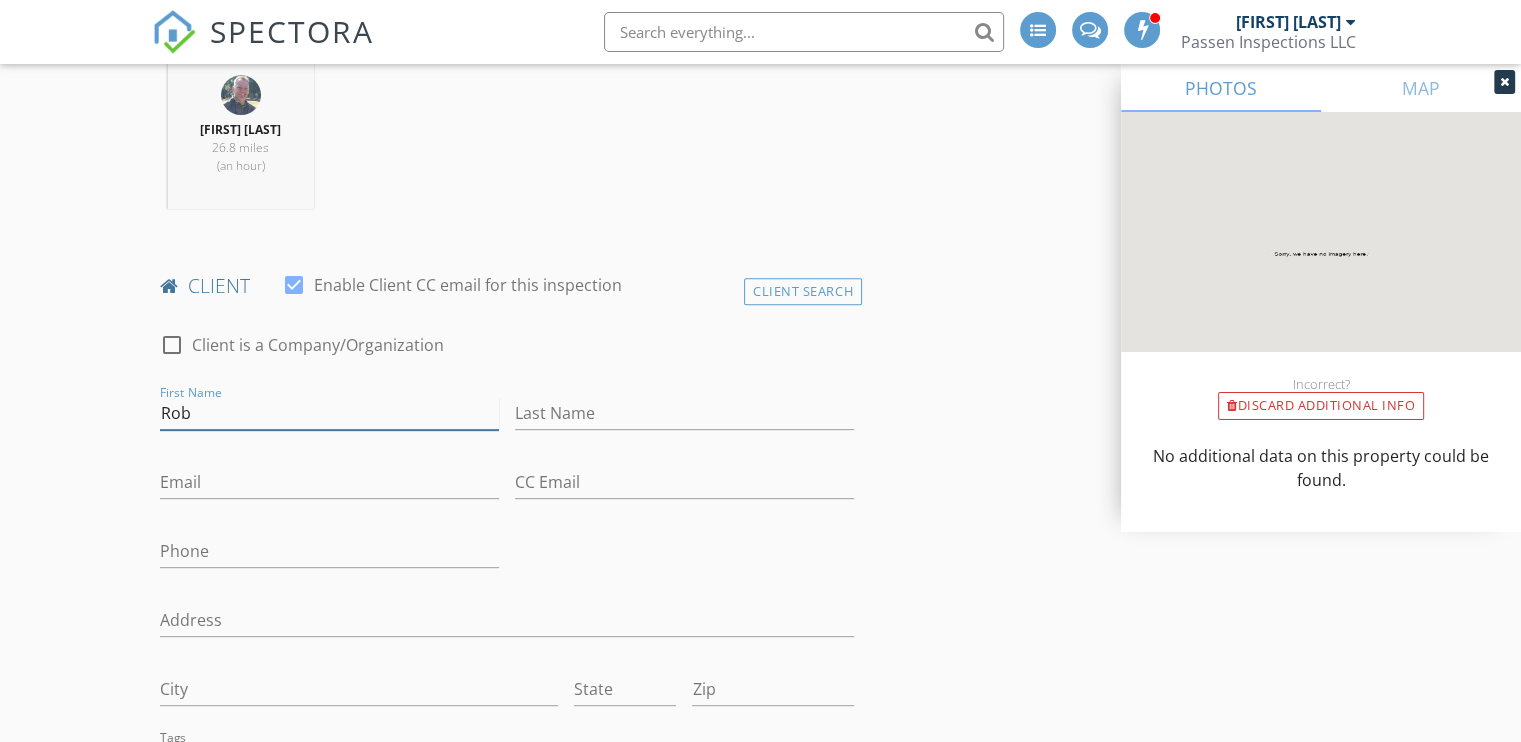 type on "Rob" 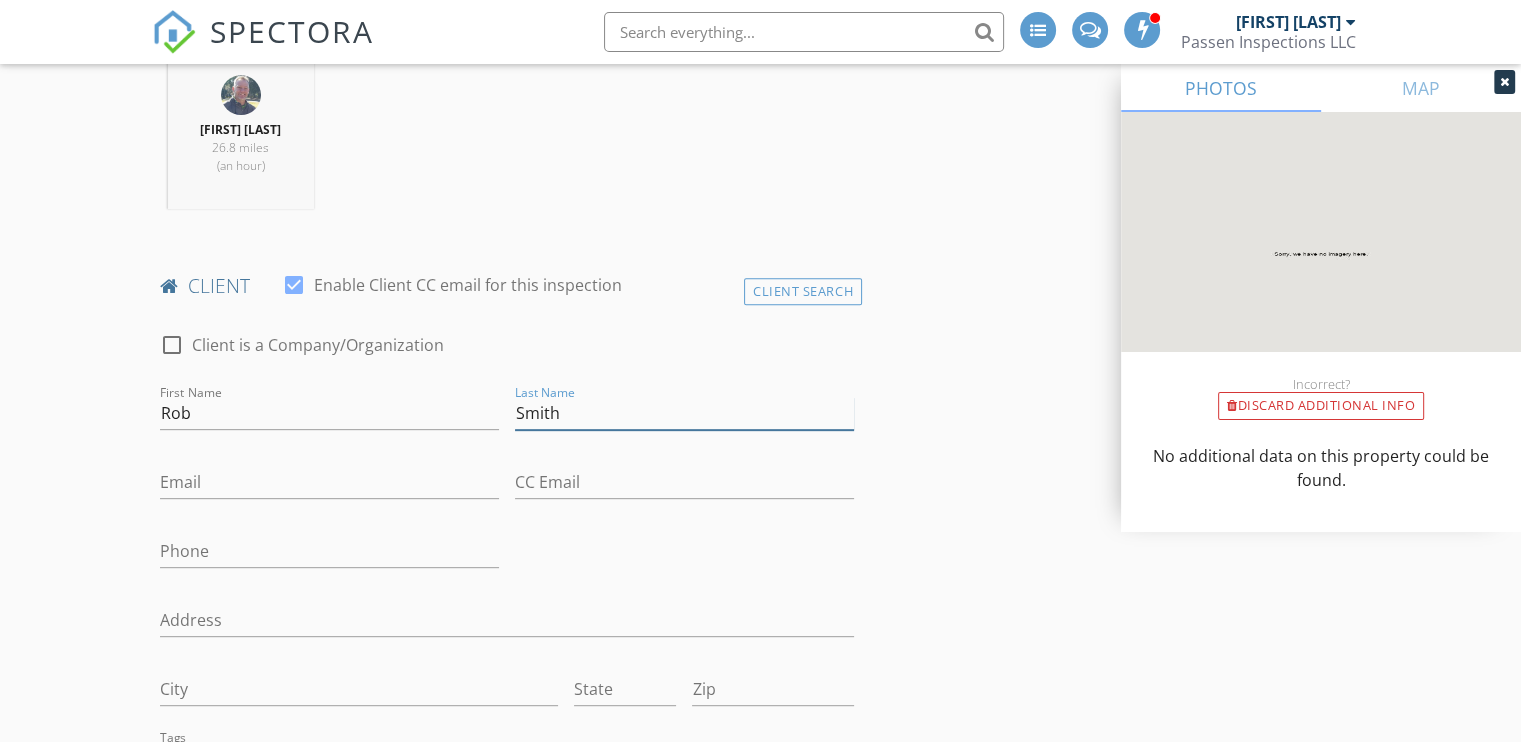 type on "Smith" 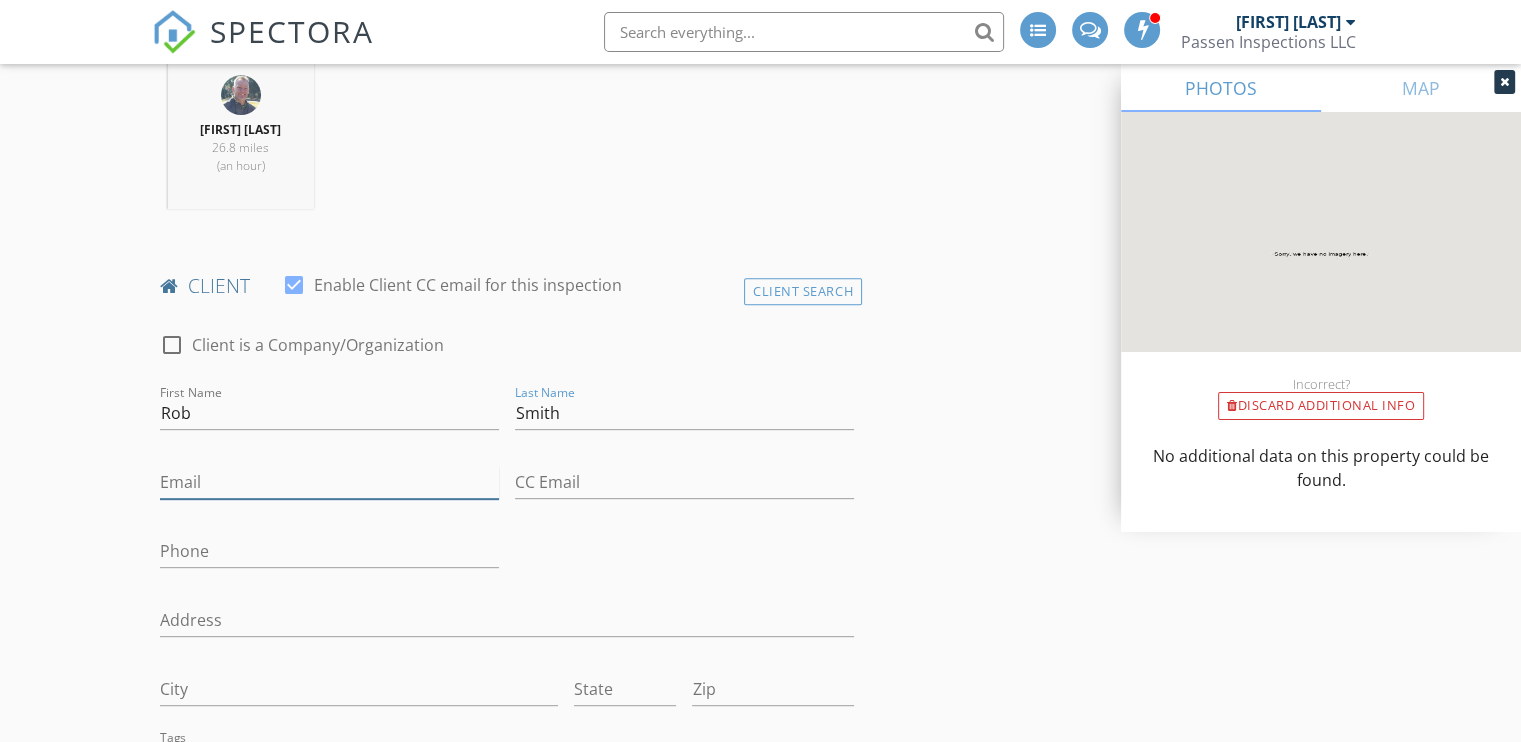 click on "Email" at bounding box center [329, 482] 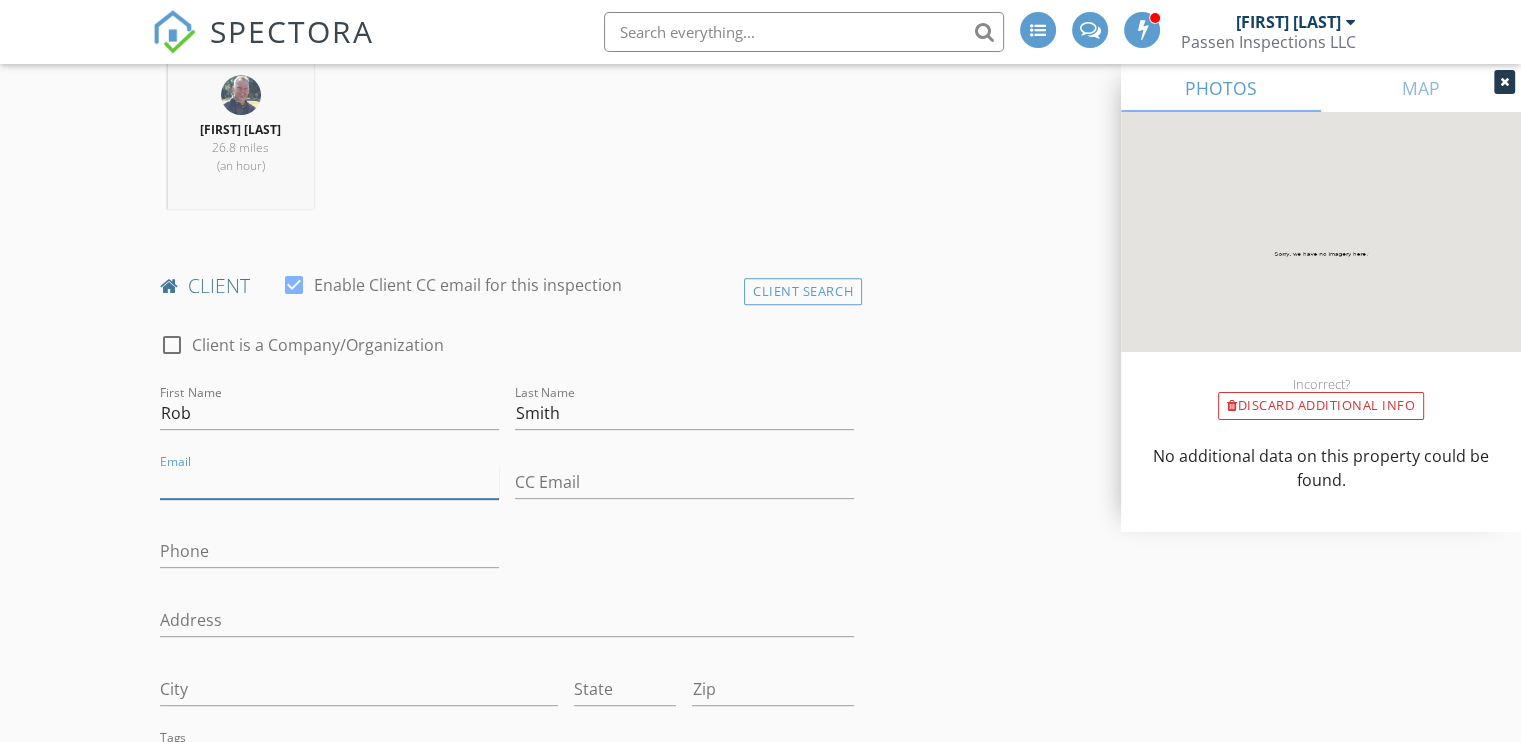 type on "bo@passeninspections.com" 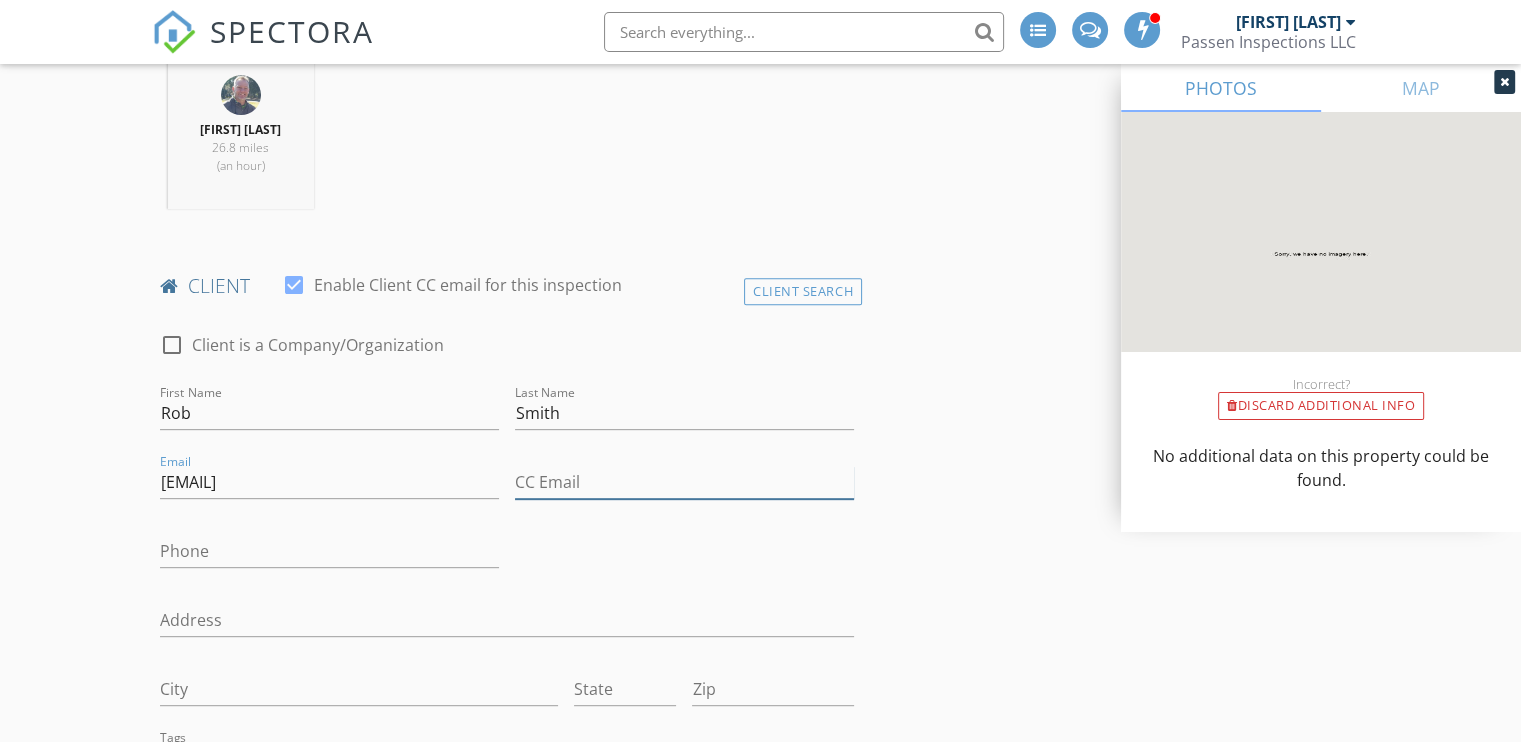 type on "bo@passeninspections.com" 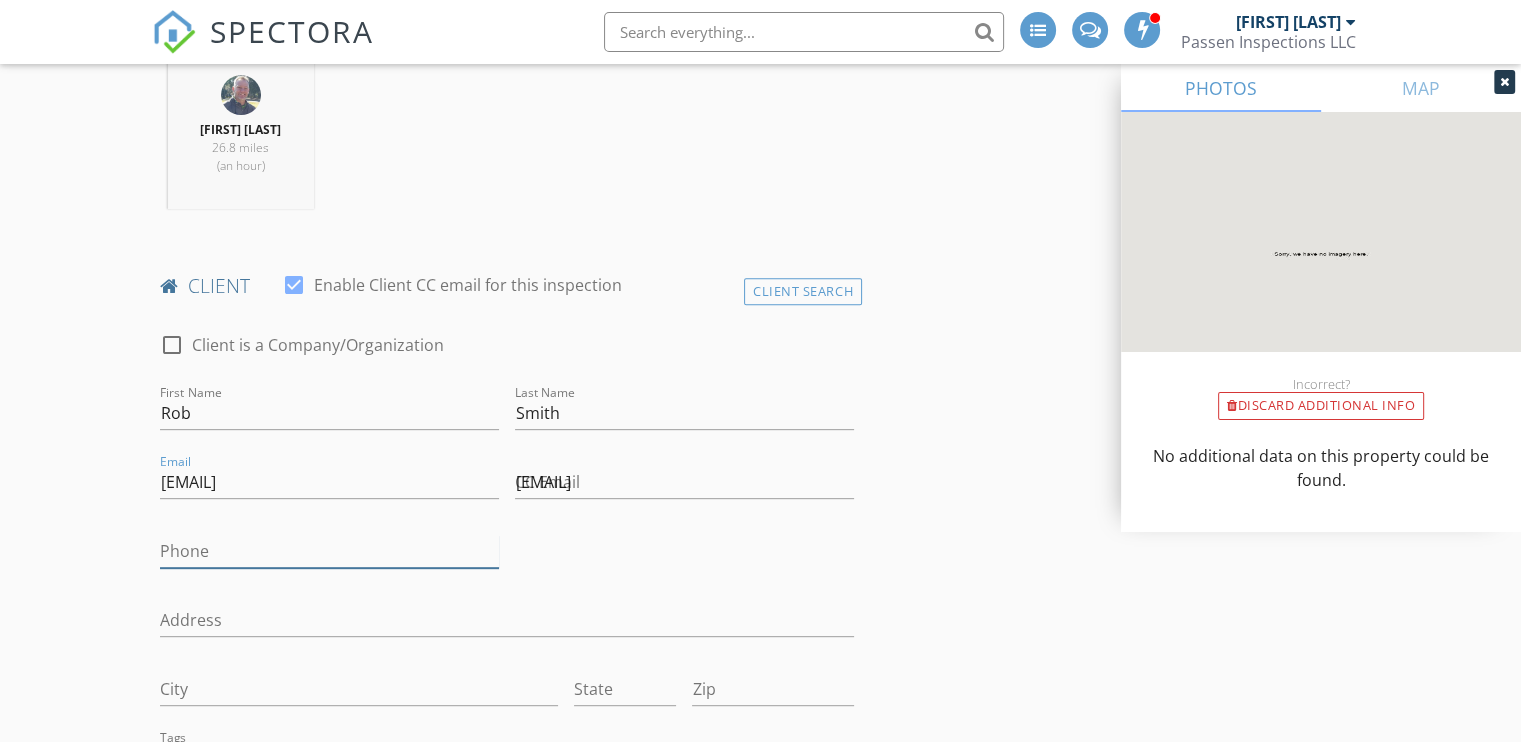 type on "352-530-7361" 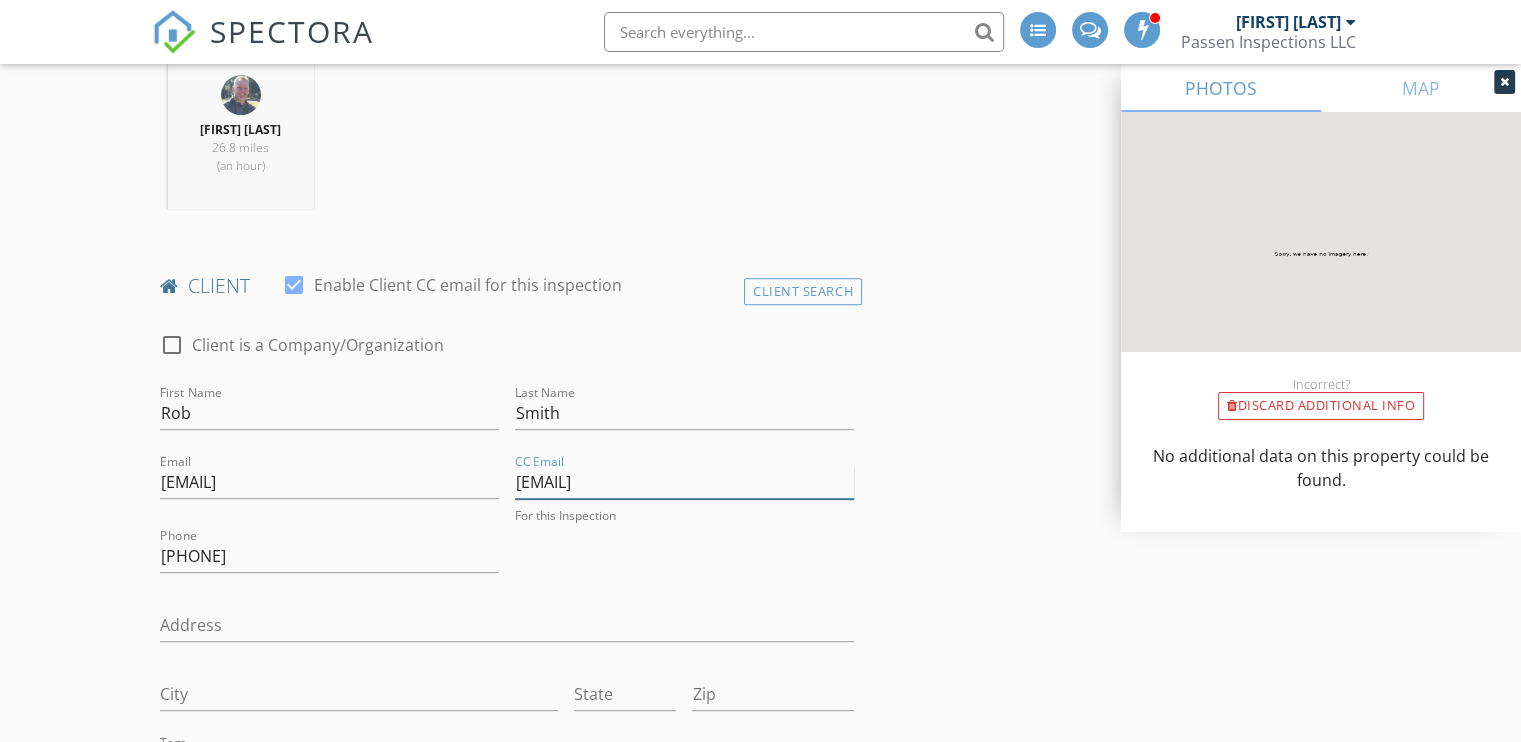 drag, startPoint x: 736, startPoint y: 483, endPoint x: 423, endPoint y: 485, distance: 313.00638 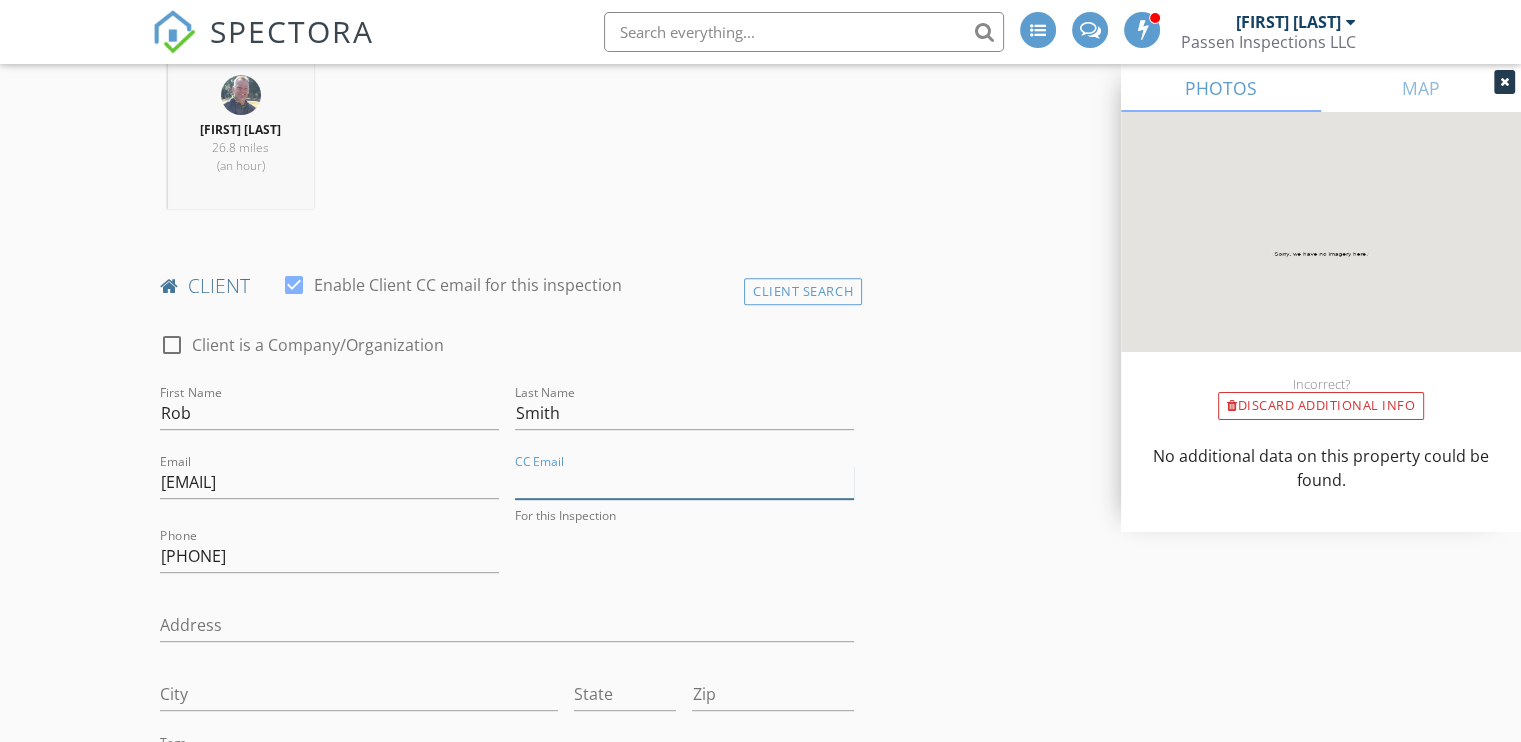 type 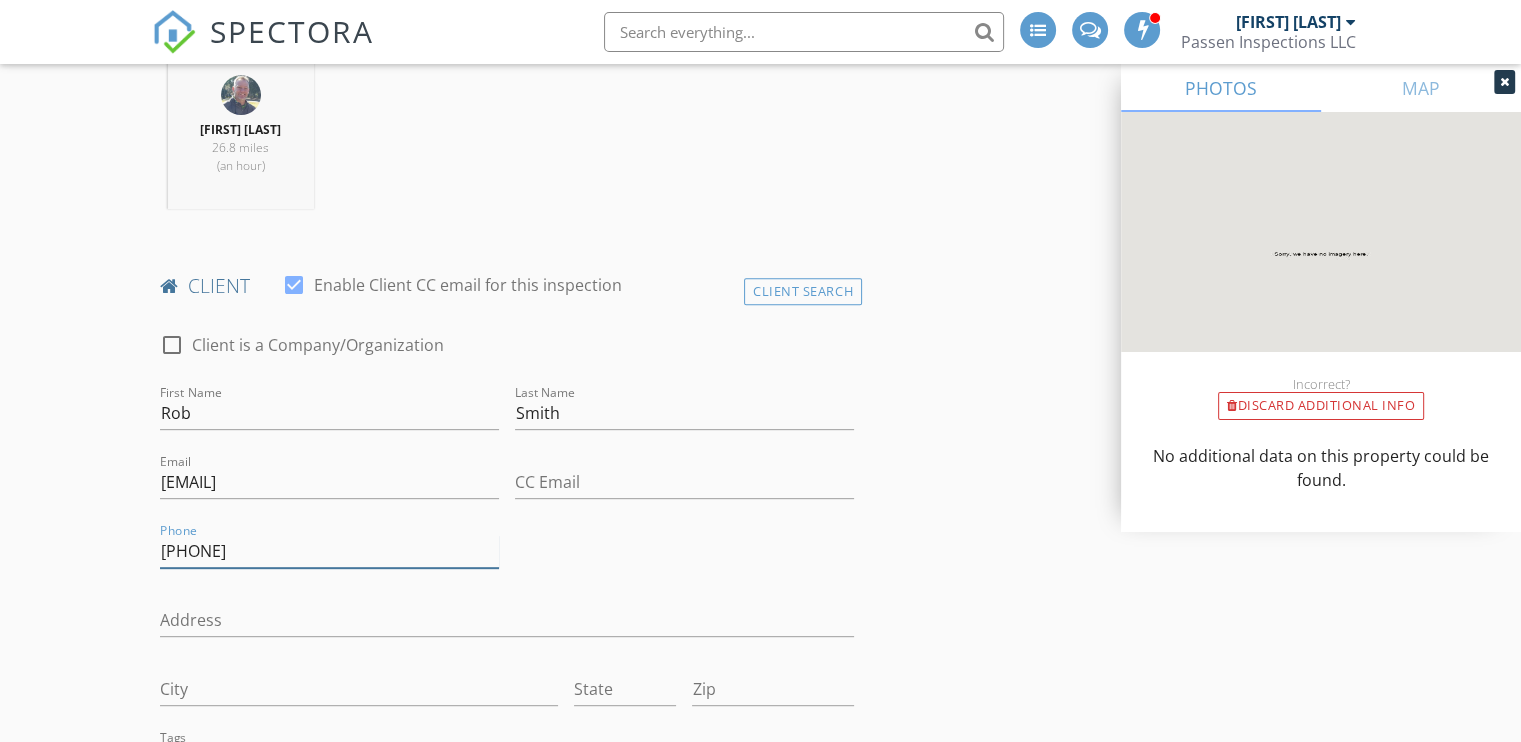drag, startPoint x: 356, startPoint y: 563, endPoint x: 87, endPoint y: 564, distance: 269.00186 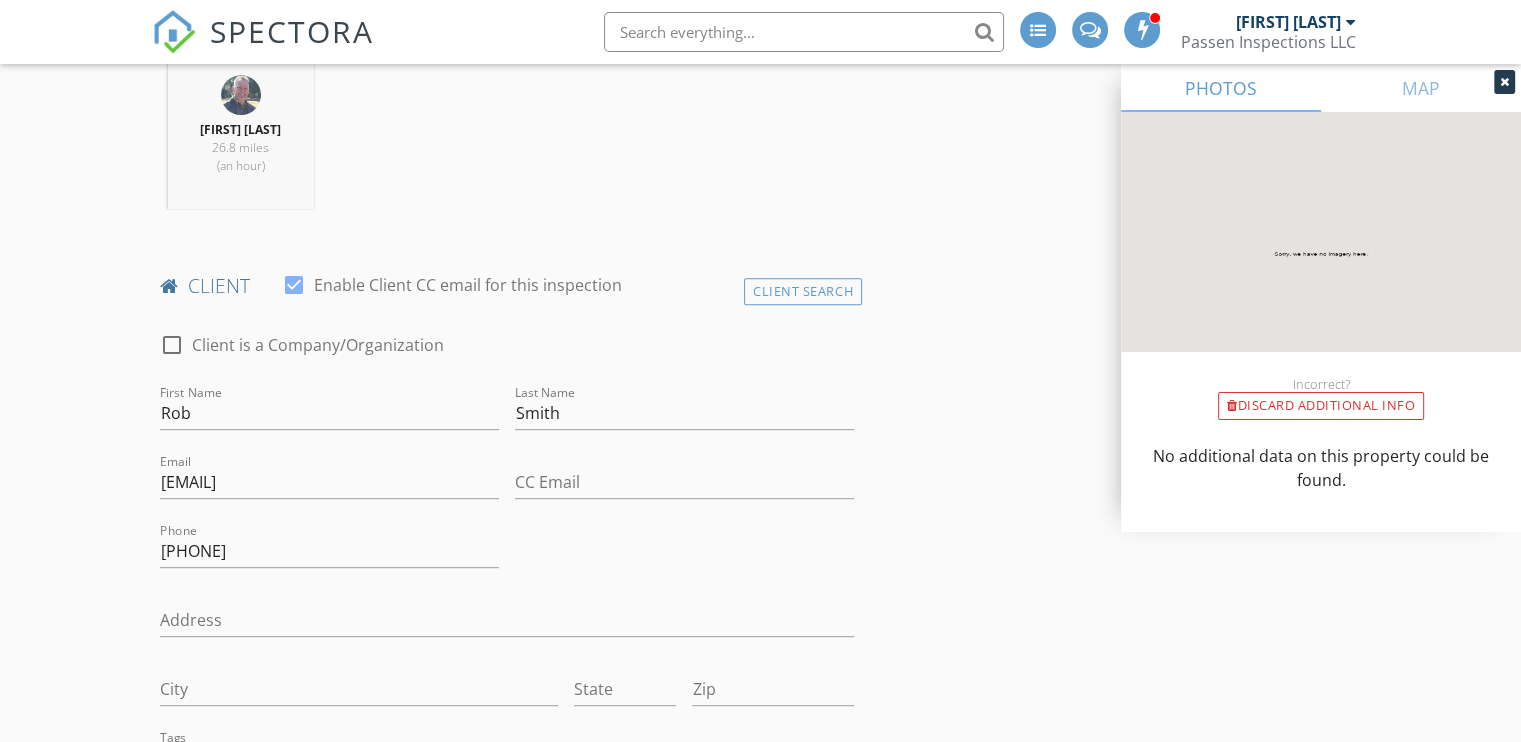 click on "New Inspection
INSPECTOR(S)
check_box   Bo Passen   PRIMARY   Bo Passen arrow_drop_down   check_box_outline_blank Bo Passen specifically requested
Date/Time
08/29/2025 8:00 AM
Location
Address Search       Address 1532 Karen Garner Pl   Unit   City Sumterville   State FL   Zip 33585   County Sumter     Square Feet 1966   Year Built 2025   Foundation Slab arrow_drop_down     Bo Passen     26.8 miles     (an hour)
client
check_box Enable Client CC email for this inspection   Client Search     check_box_outline_blank Client is a Company/Organization     First Name Rob   Last Name Smith   Email bo@passeninspections.com   CC Email   Phone 352-530-7361   Address   City   State   Zip     Tags         Notes   Private Notes
ADD ADDITIONAL client
SERVICES
WDO inspection" at bounding box center [760, 1493] 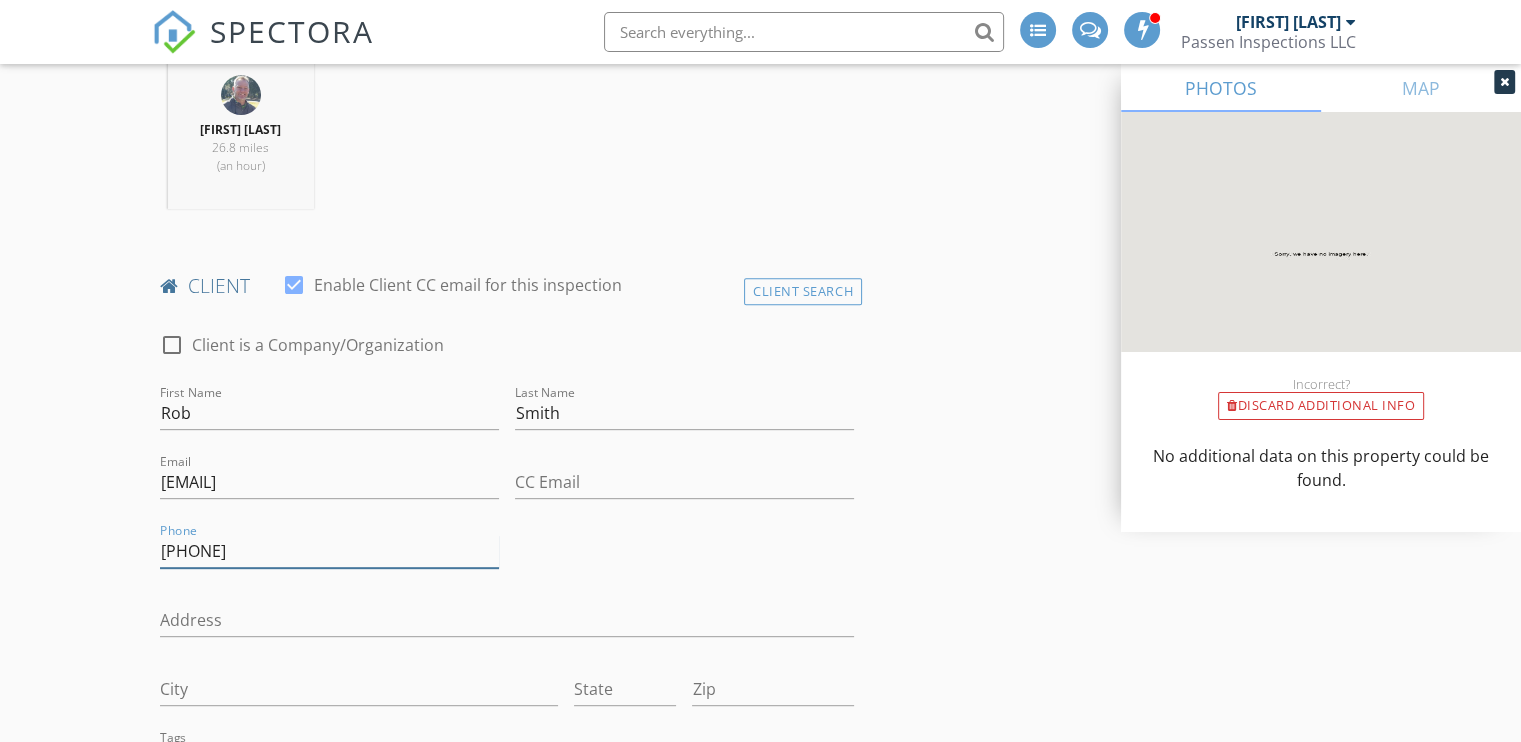 drag, startPoint x: 312, startPoint y: 542, endPoint x: 103, endPoint y: 564, distance: 210.15471 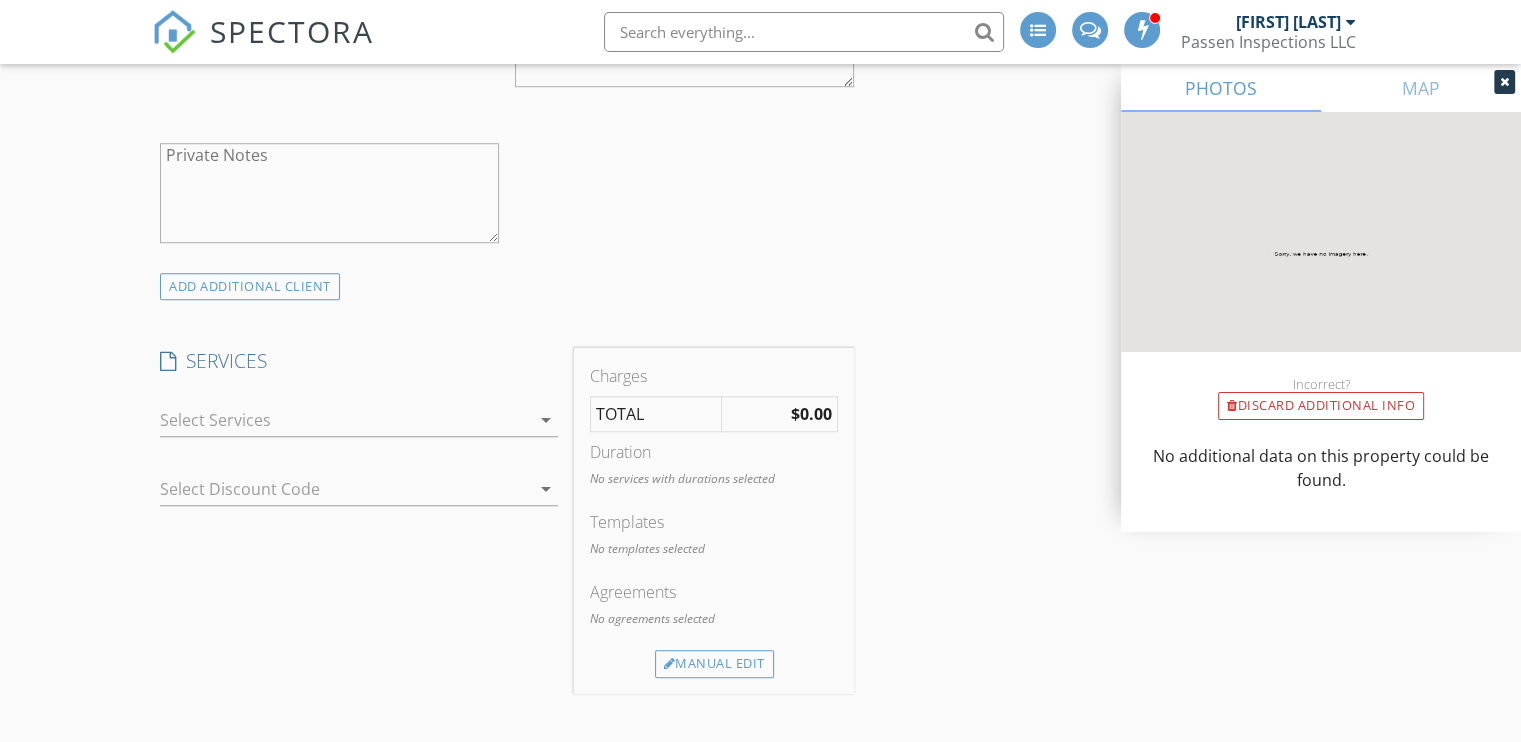 scroll, scrollTop: 1600, scrollLeft: 0, axis: vertical 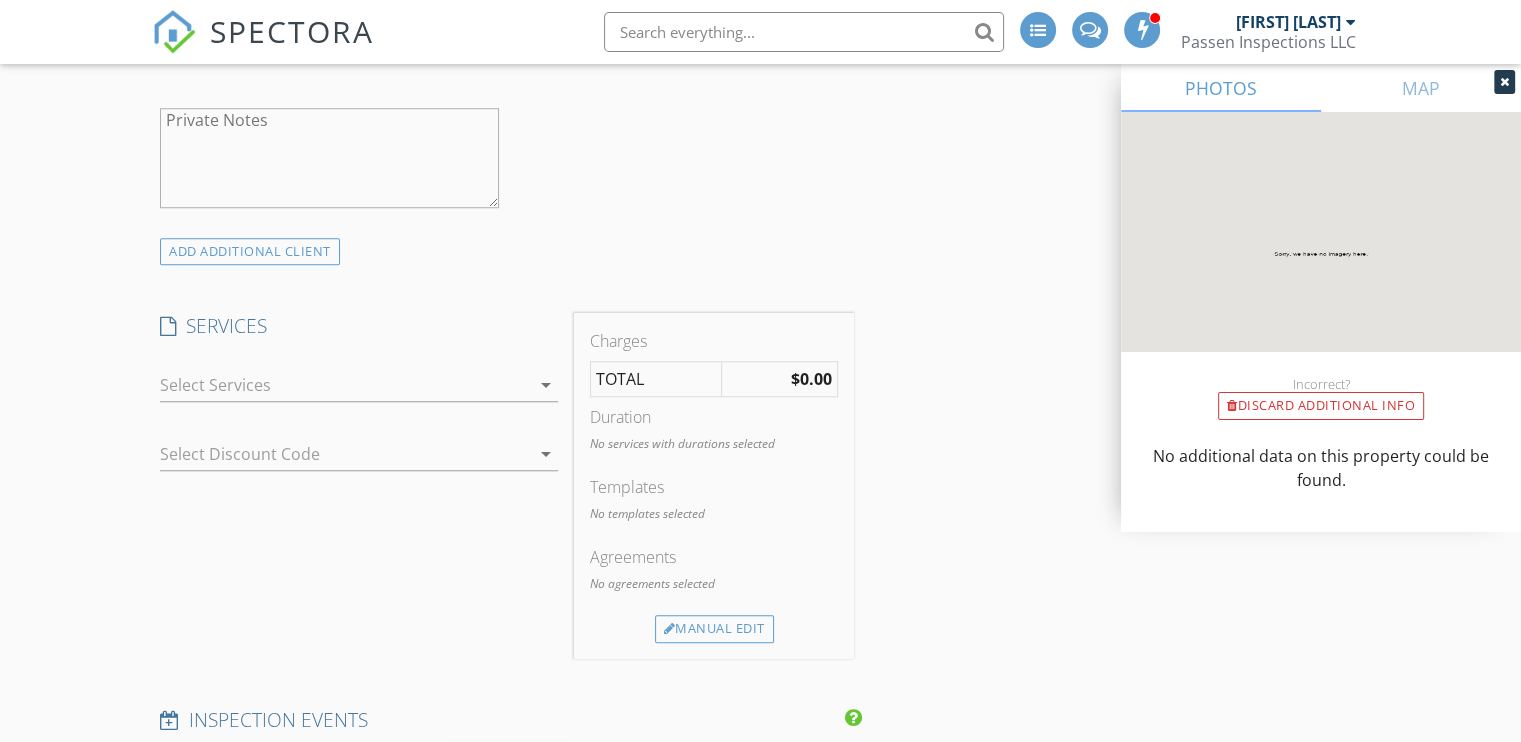 type on "315-263-5377" 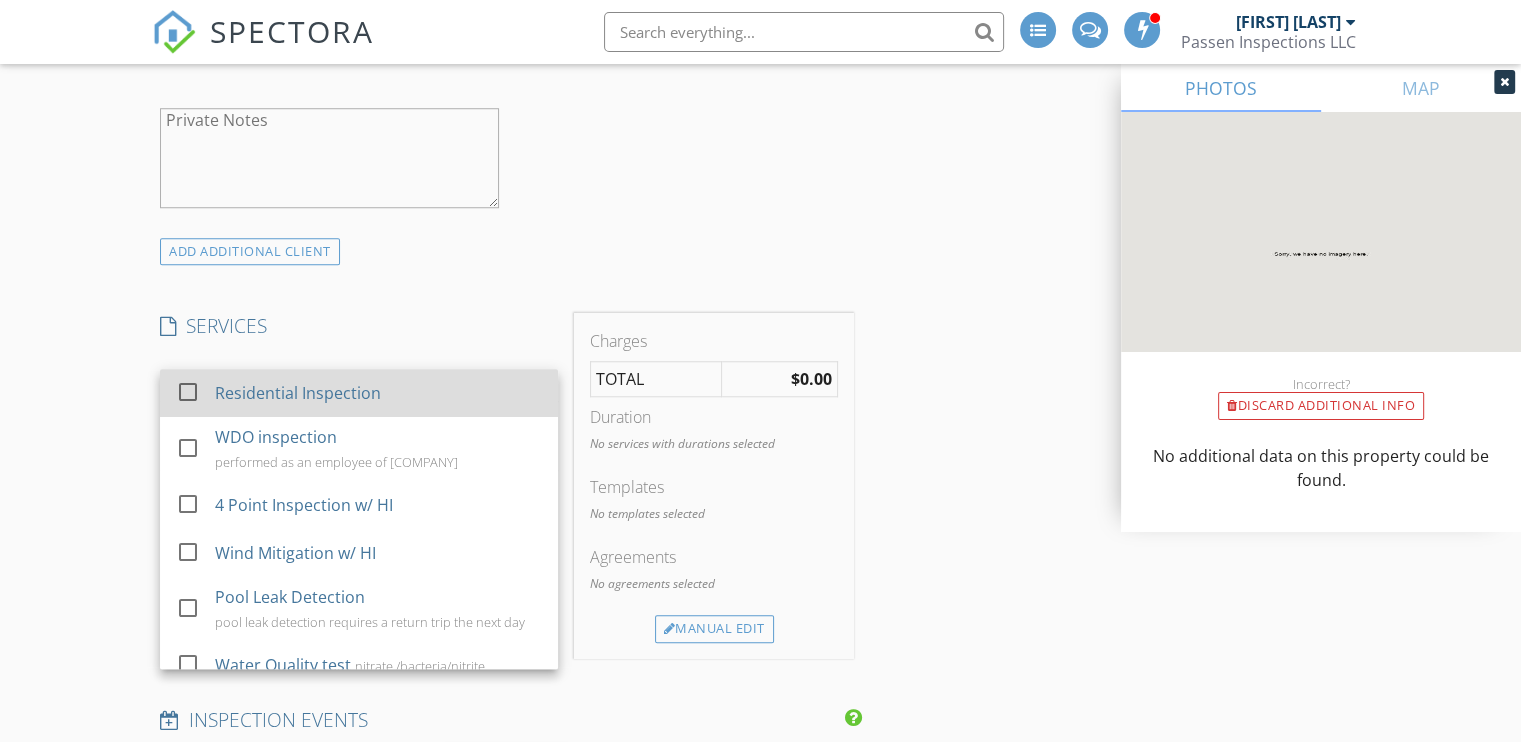 click on "Residential Inspection" at bounding box center (298, 393) 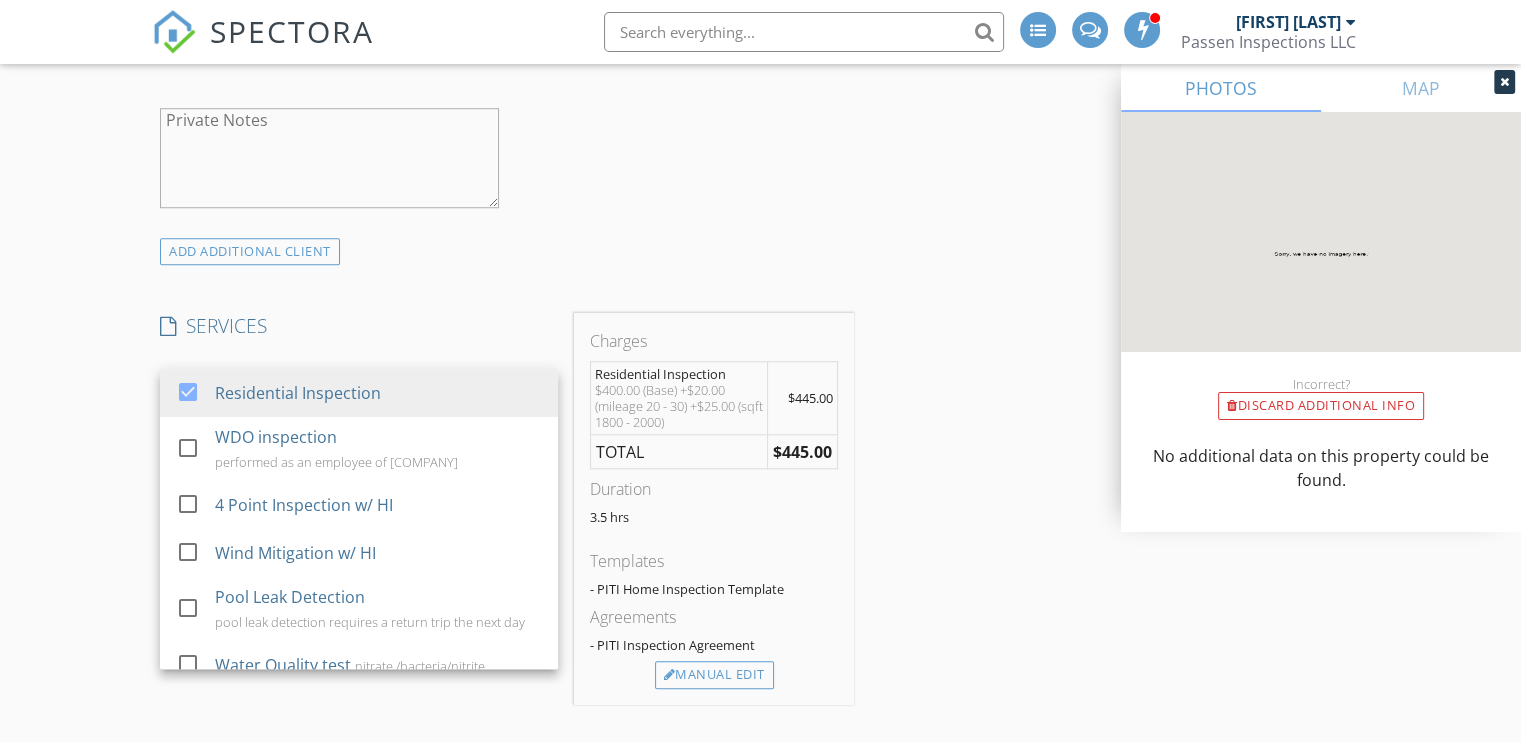 click on "ADD ADDITIONAL client" at bounding box center [507, 251] 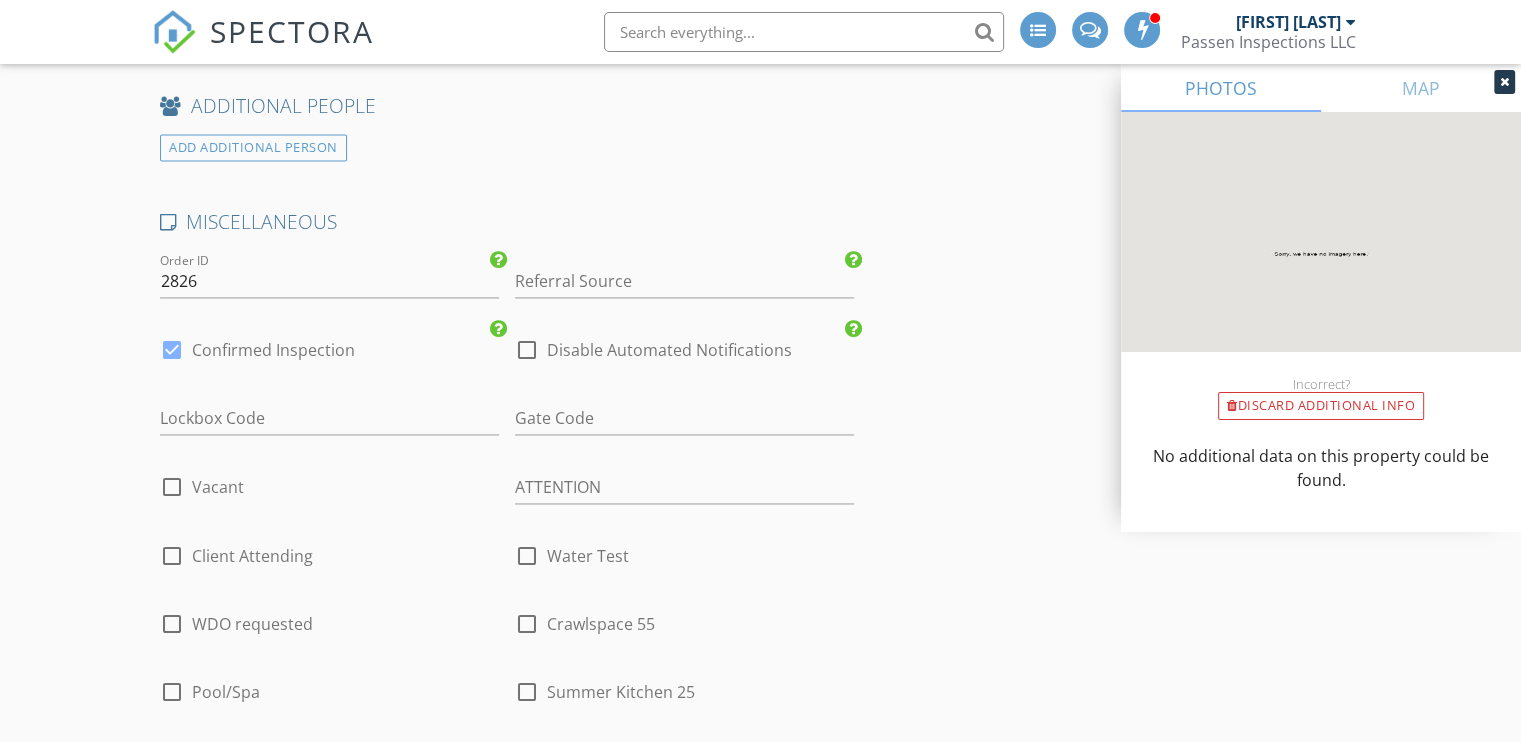 scroll, scrollTop: 3100, scrollLeft: 0, axis: vertical 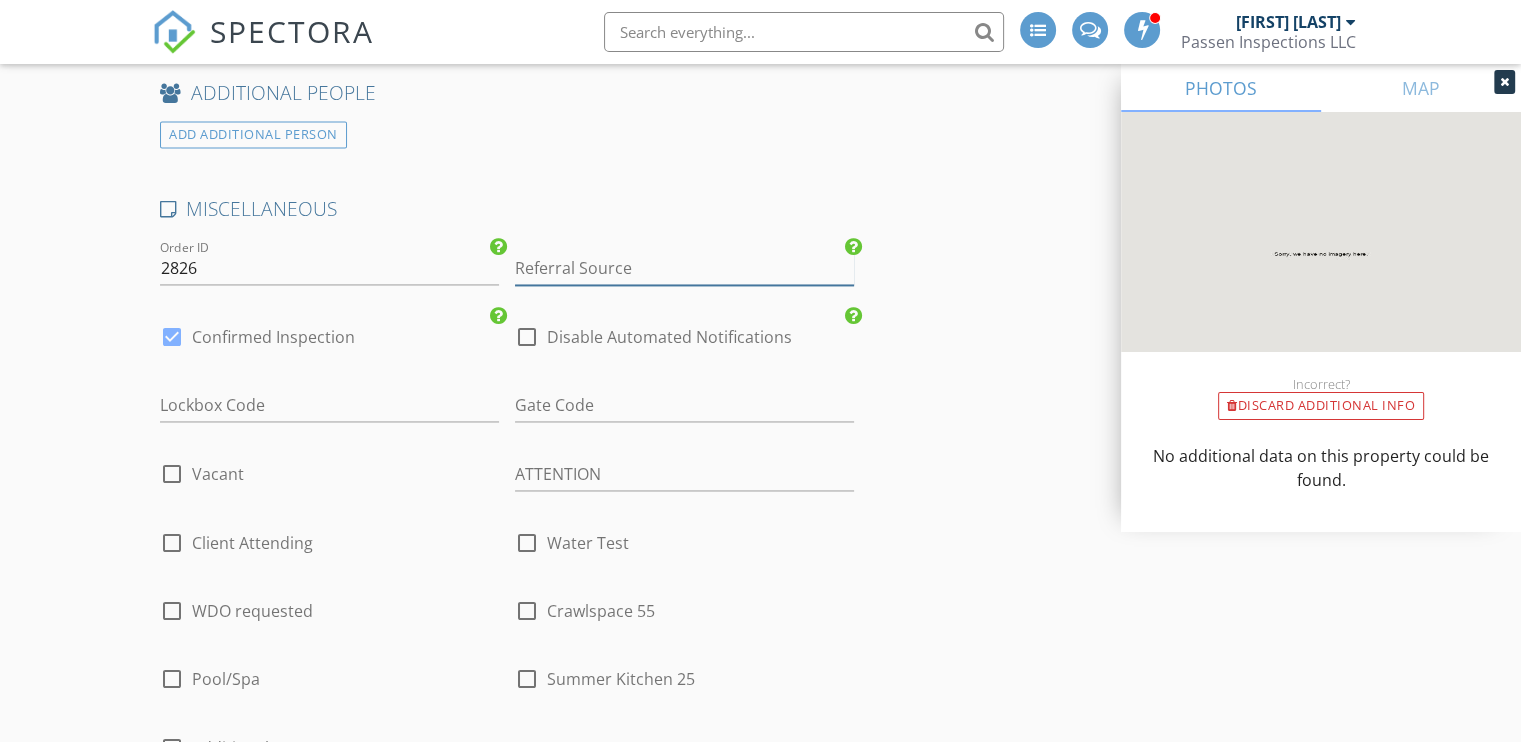 click at bounding box center [684, 268] 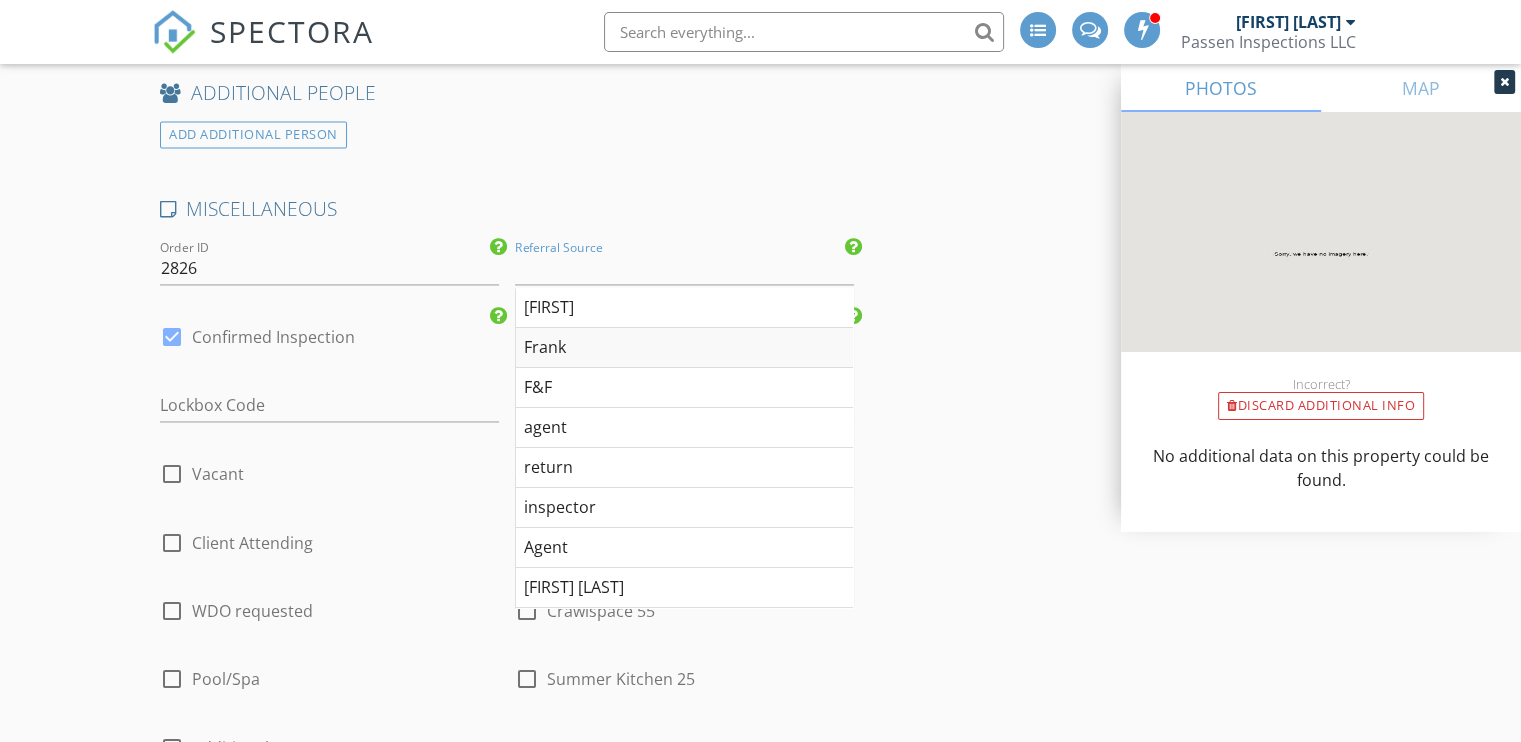 click on "Frank" at bounding box center [684, 348] 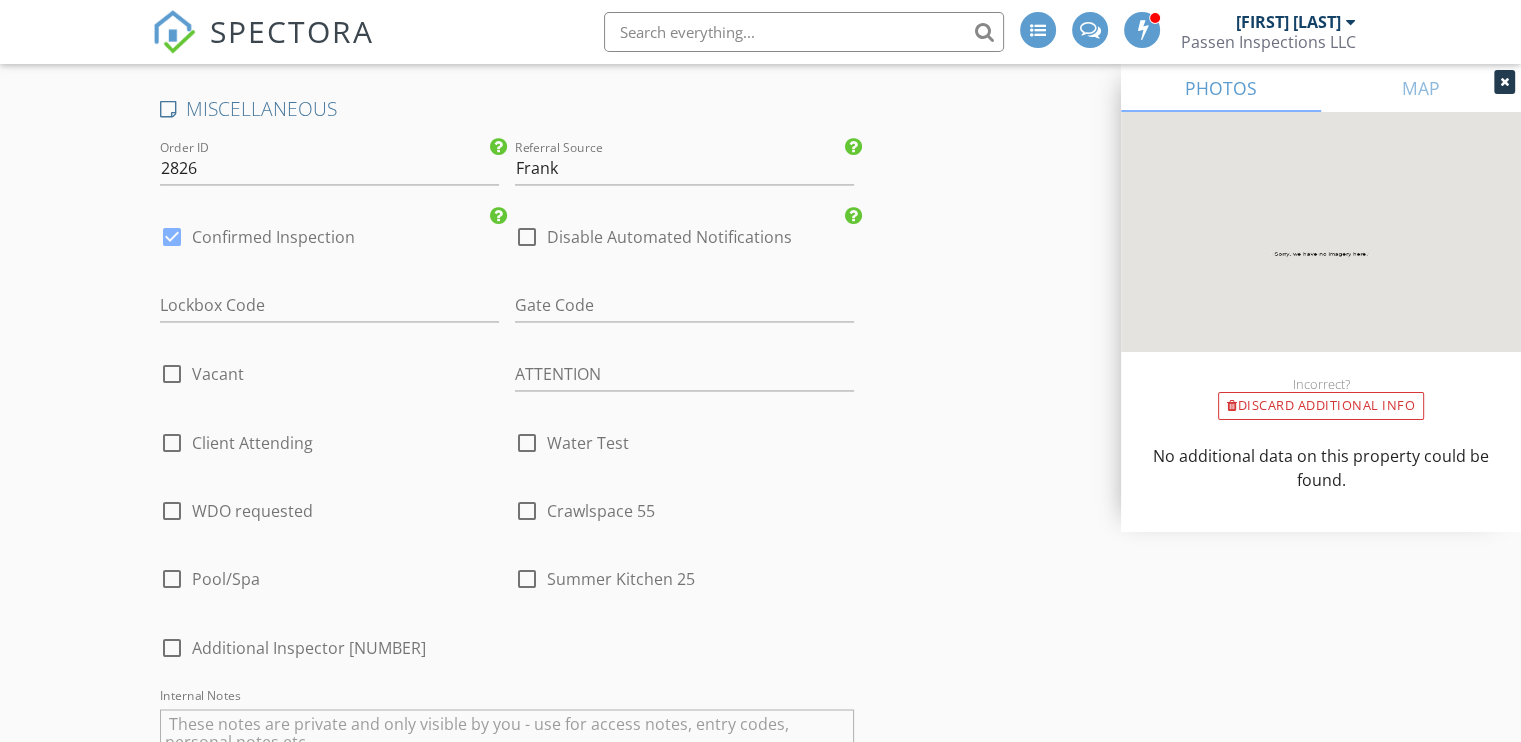 scroll, scrollTop: 3300, scrollLeft: 0, axis: vertical 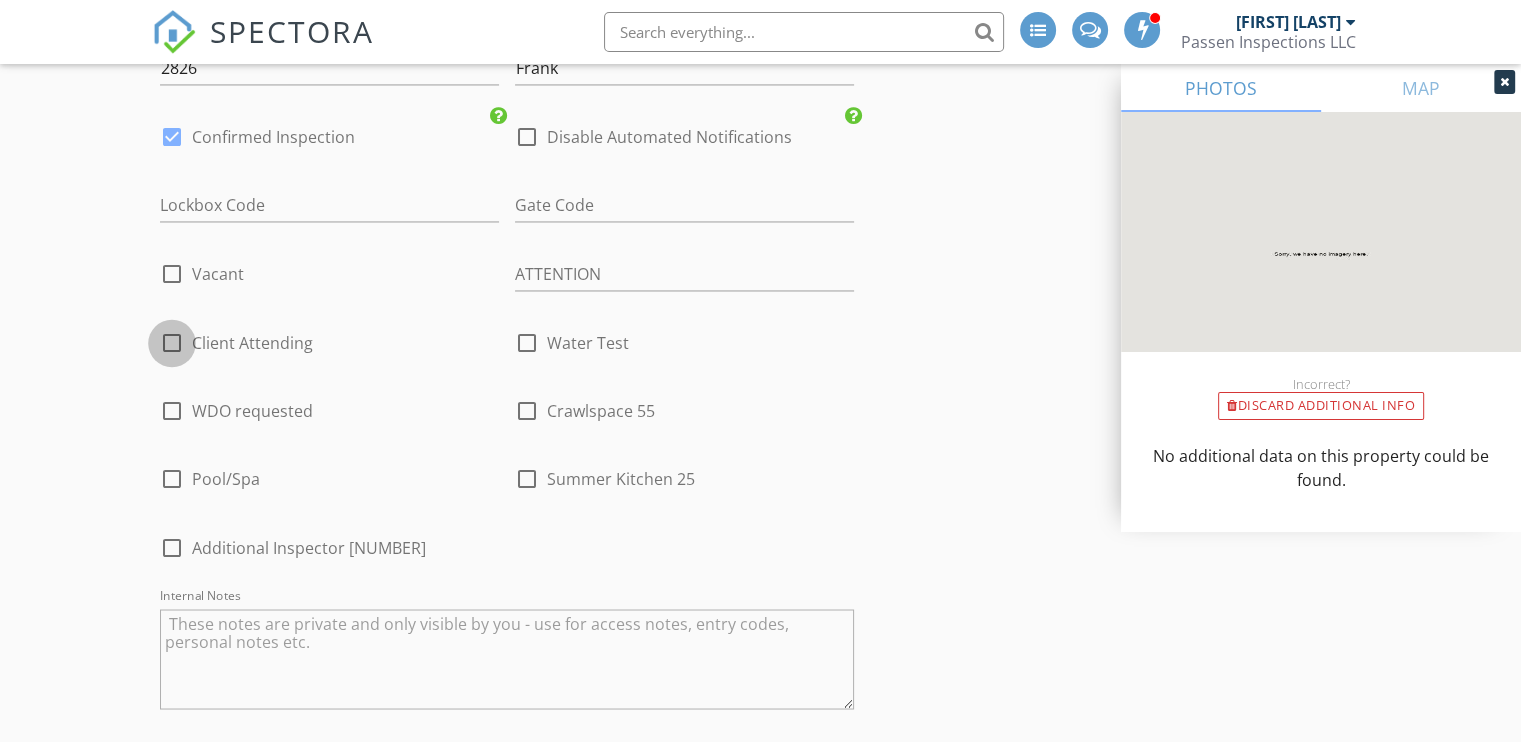 click at bounding box center [172, 343] 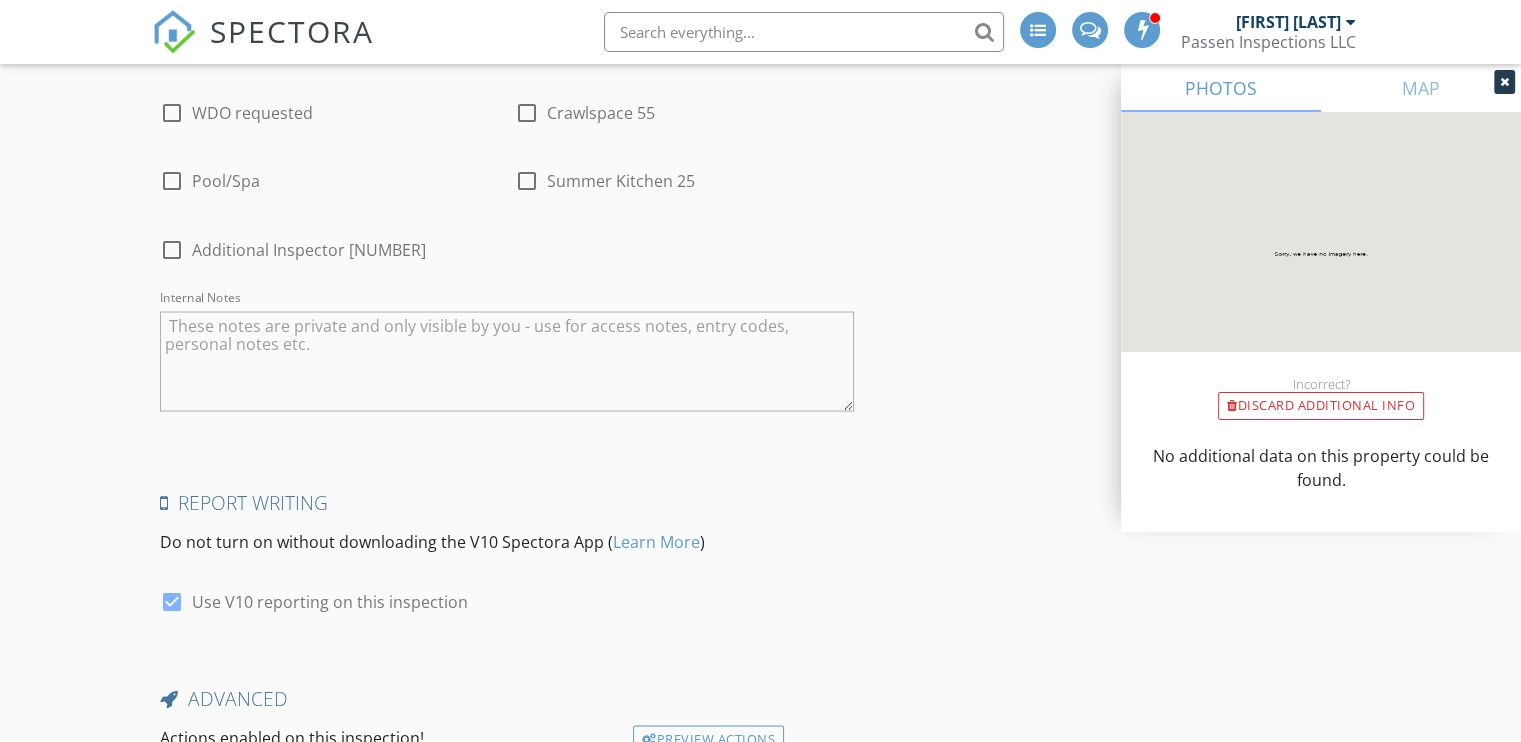 scroll, scrollTop: 3600, scrollLeft: 0, axis: vertical 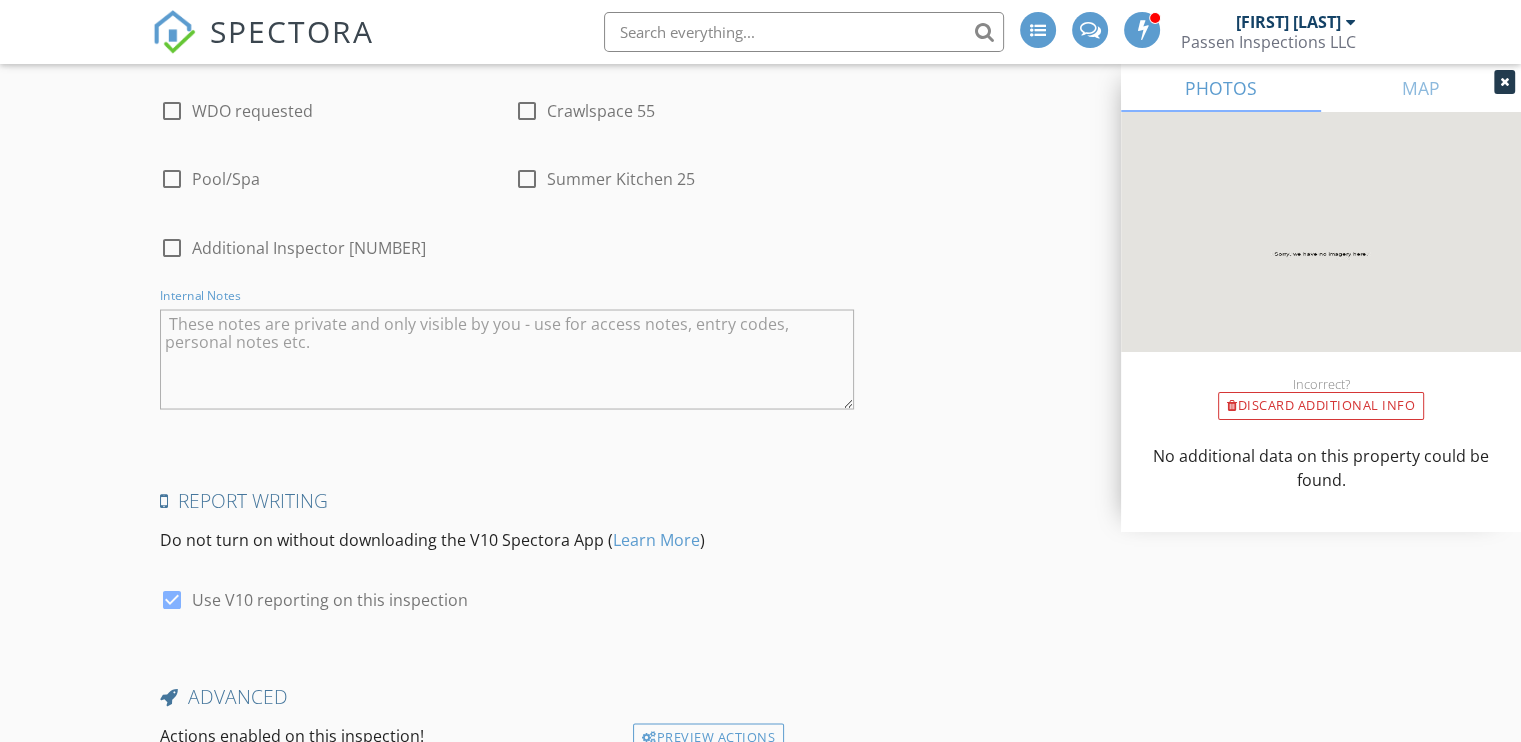 click at bounding box center (507, 359) 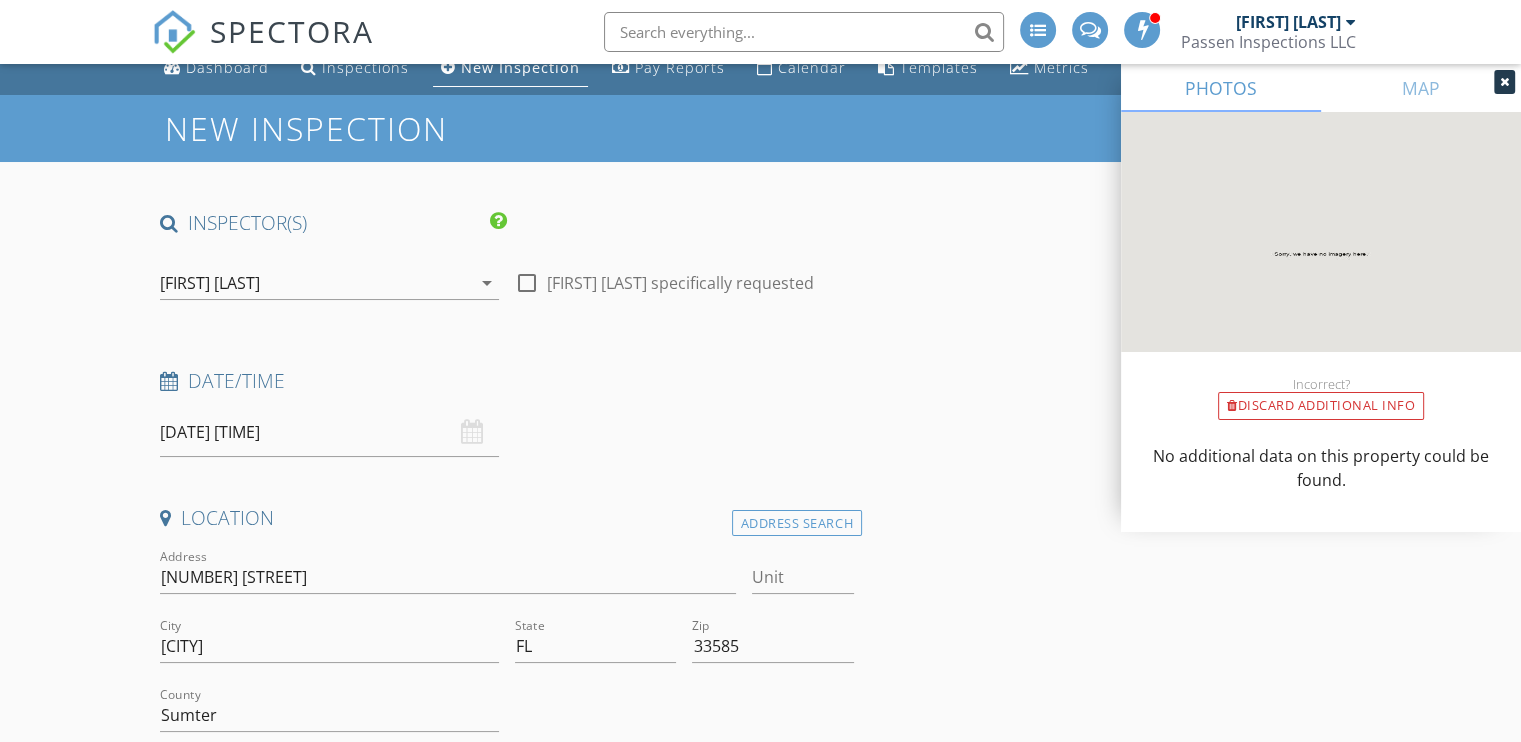scroll, scrollTop: 0, scrollLeft: 0, axis: both 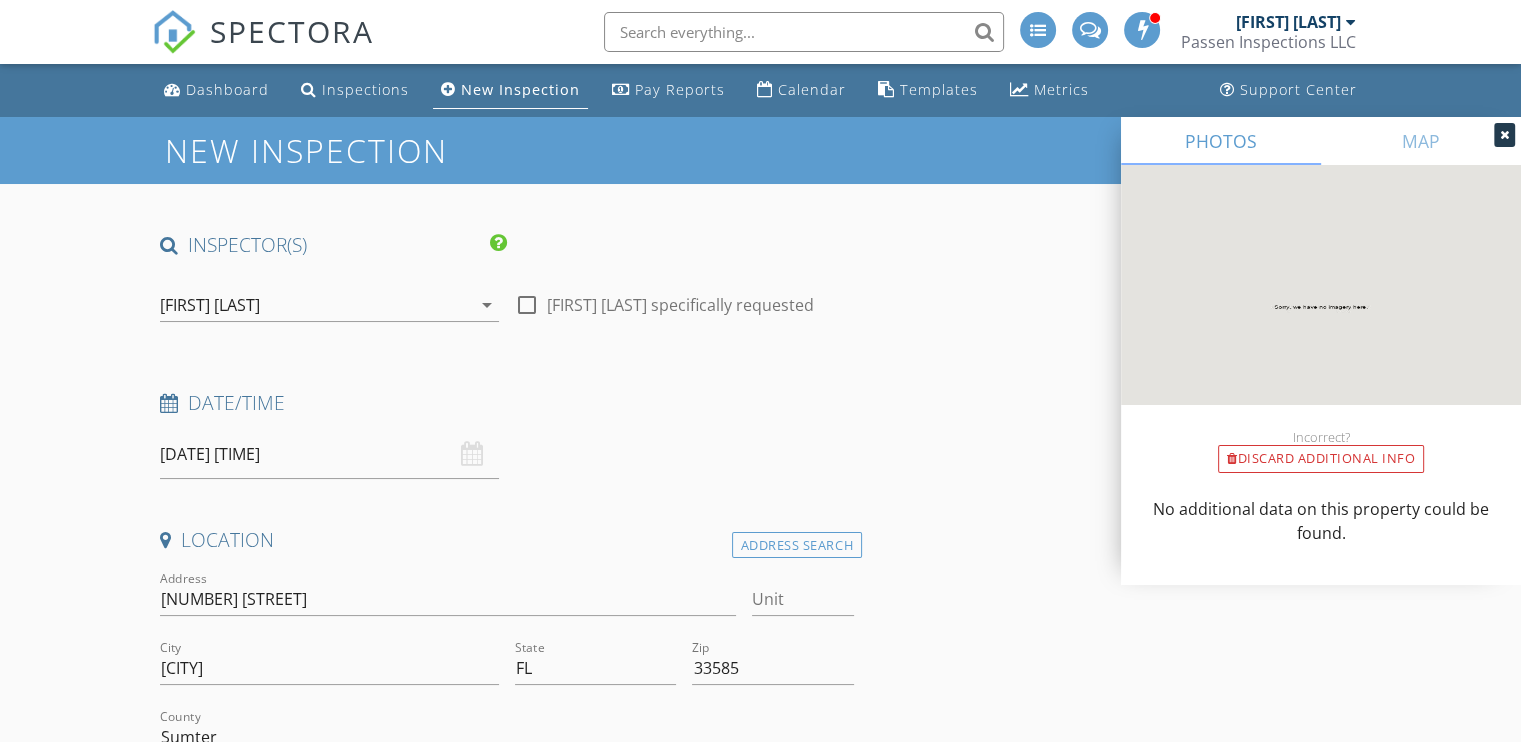 type on "Client flying in from NY for Warranty inspection." 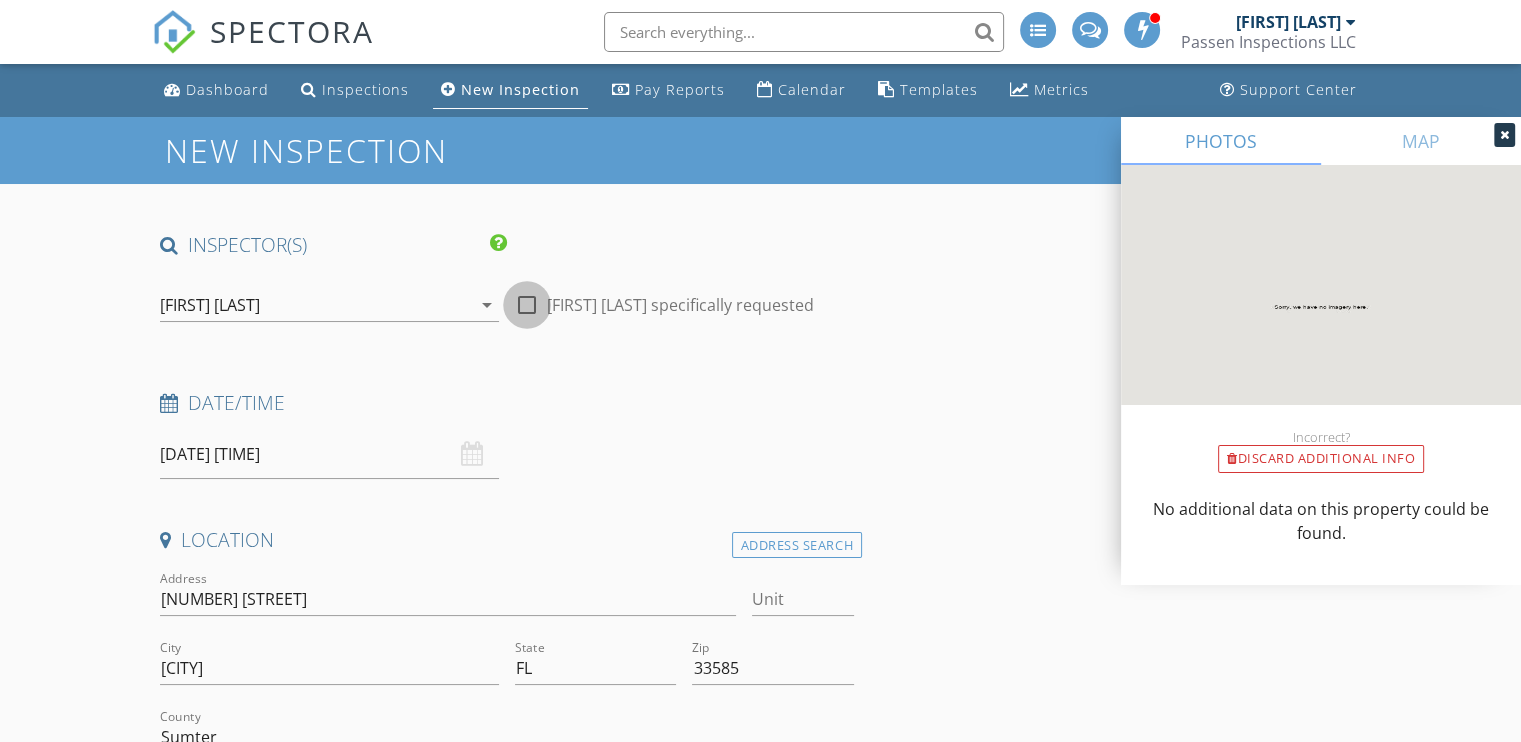 click at bounding box center (527, 305) 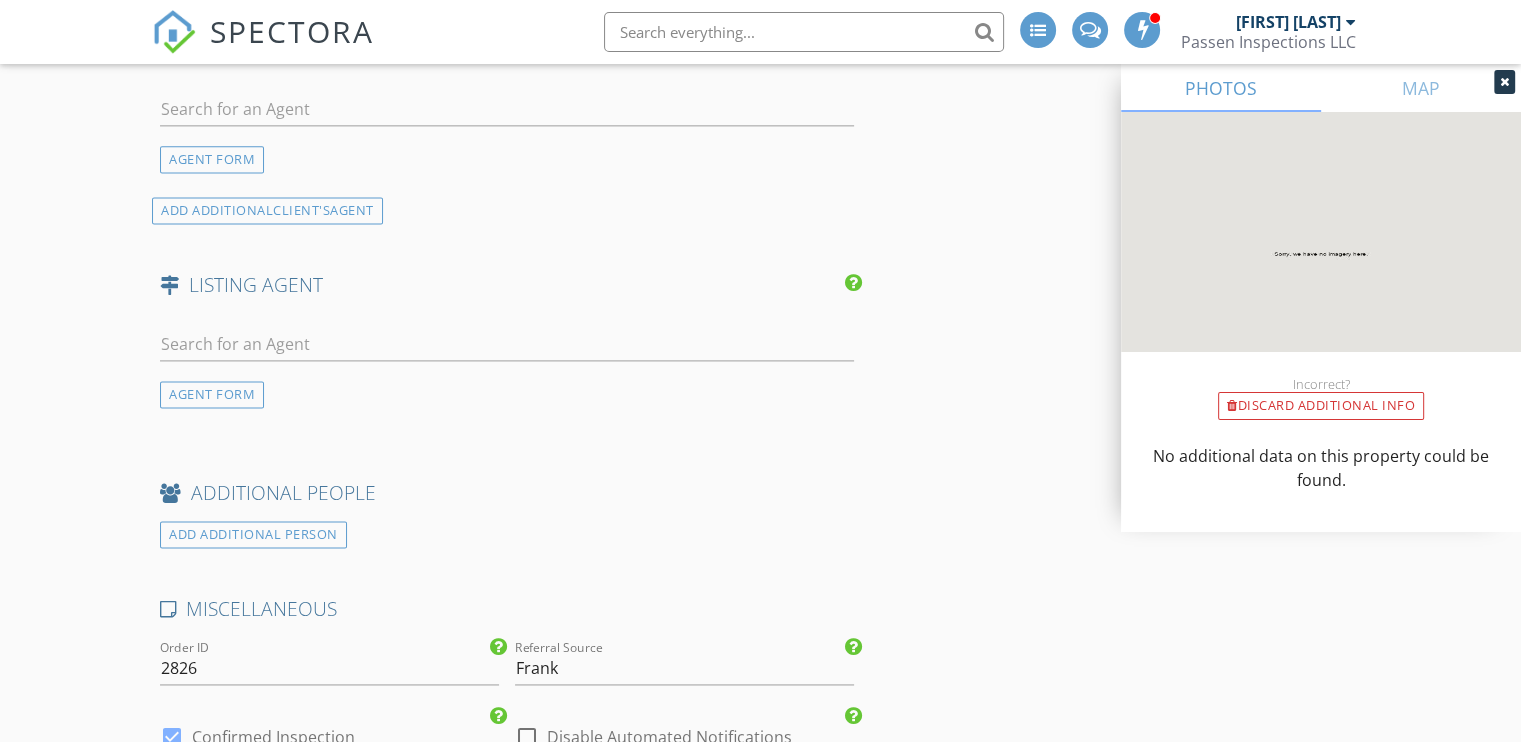 scroll, scrollTop: 3764, scrollLeft: 0, axis: vertical 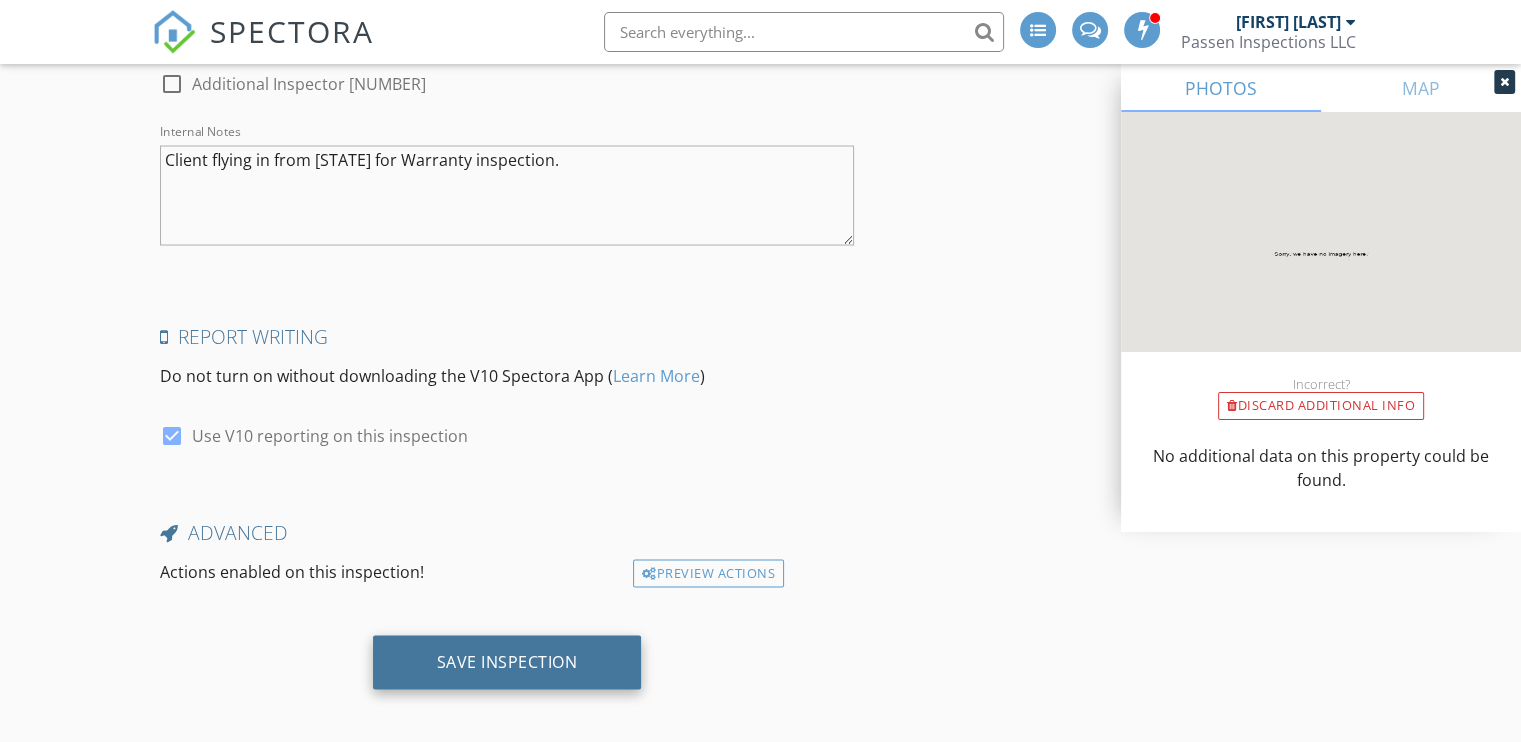 click on "Save Inspection" at bounding box center [507, 661] 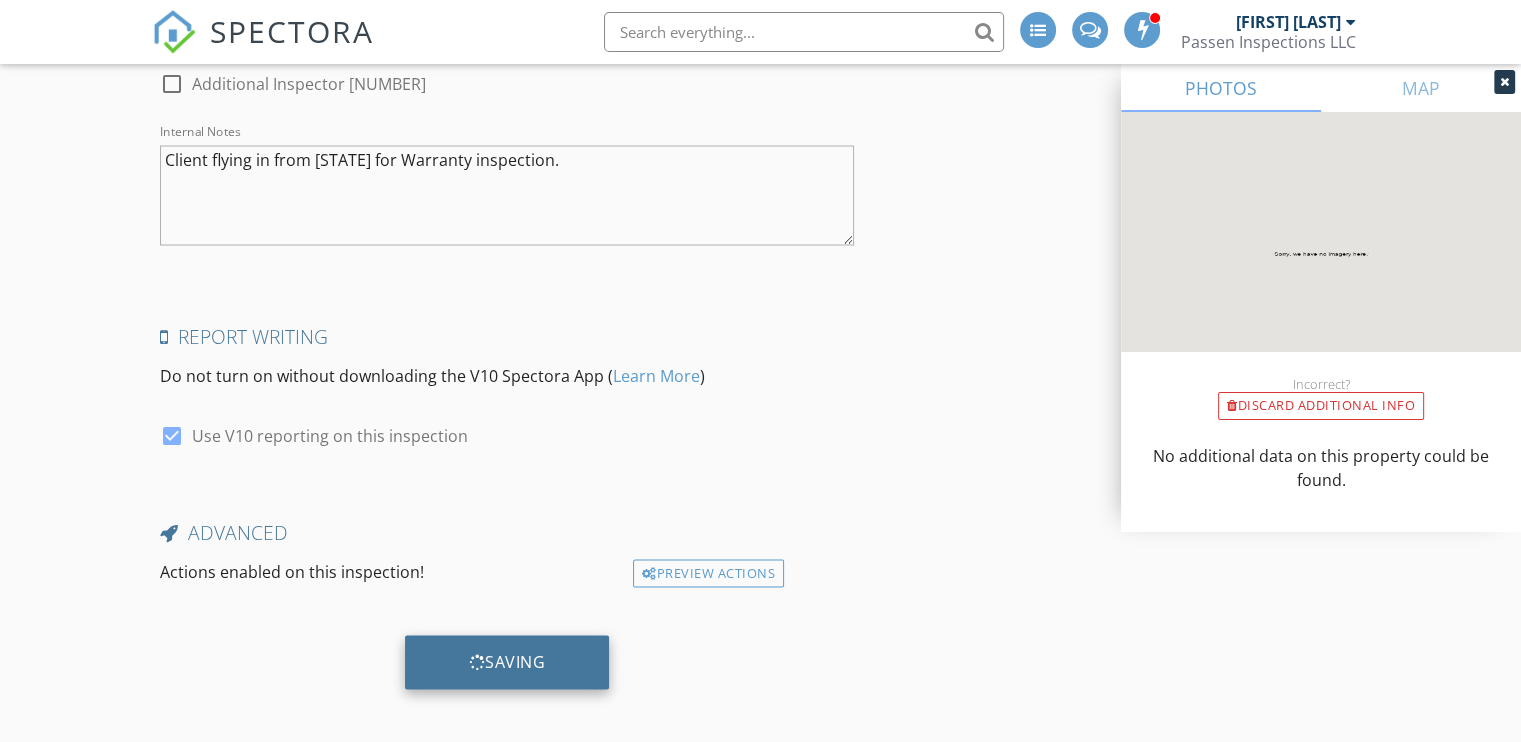click on "Saving" at bounding box center [507, 661] 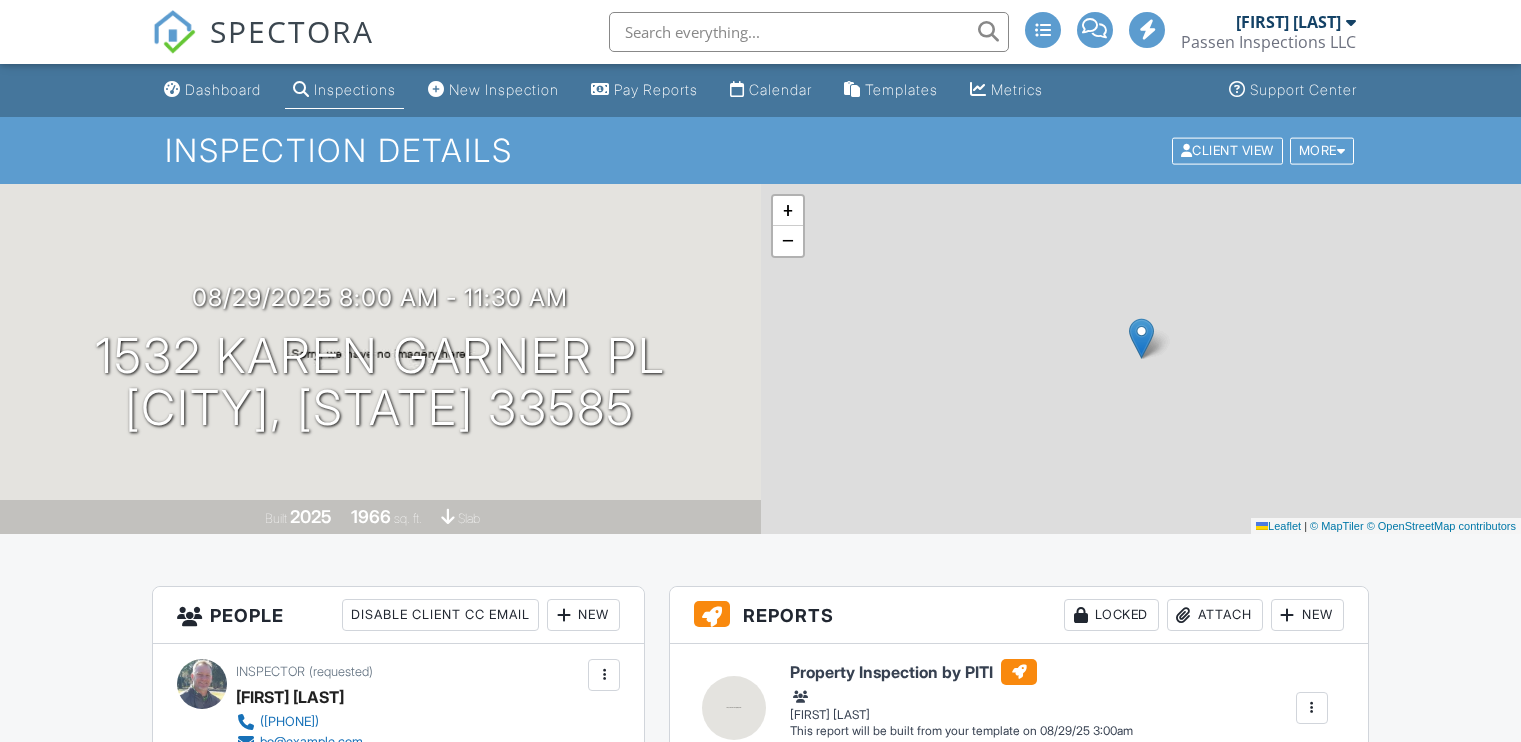 scroll, scrollTop: 0, scrollLeft: 0, axis: both 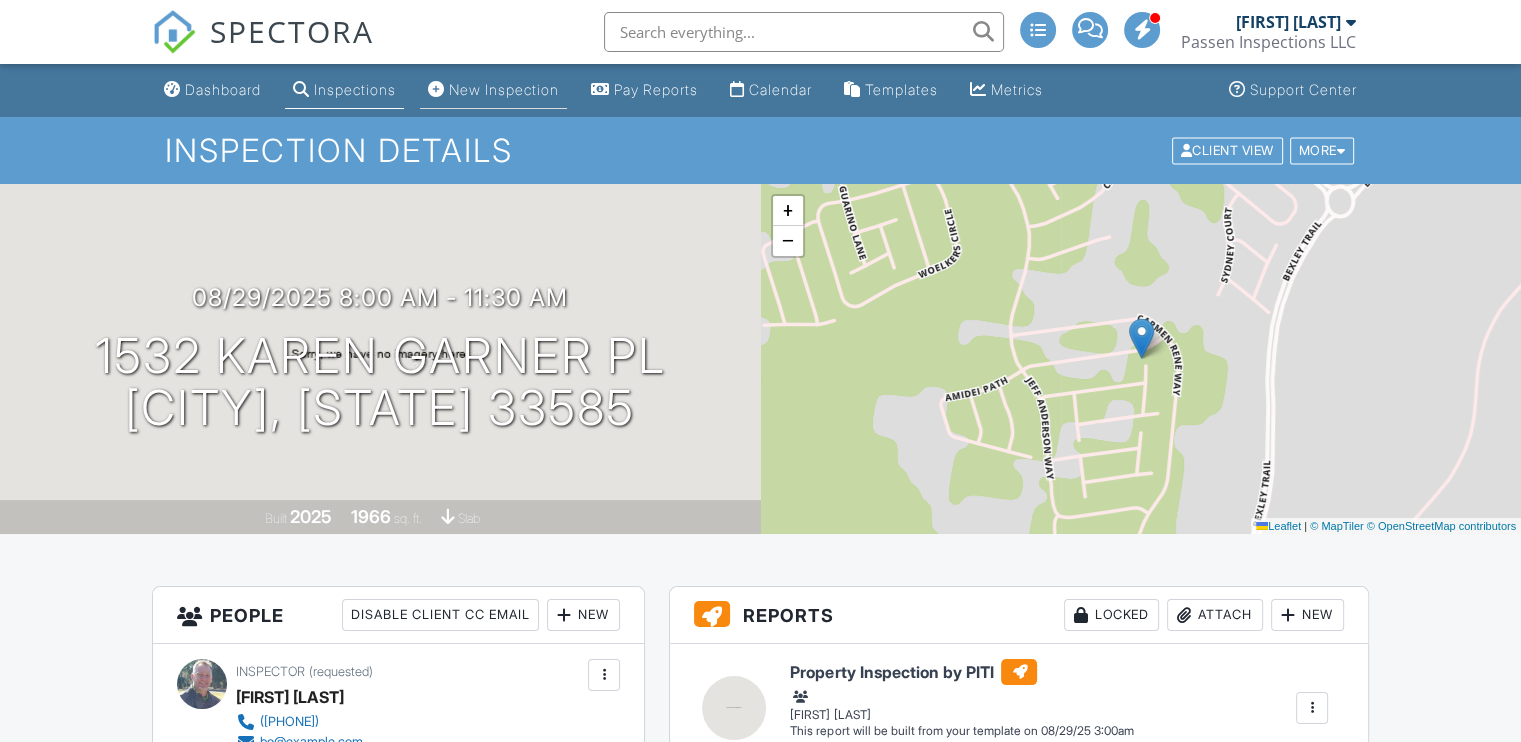 click on "New Inspection" at bounding box center [504, 89] 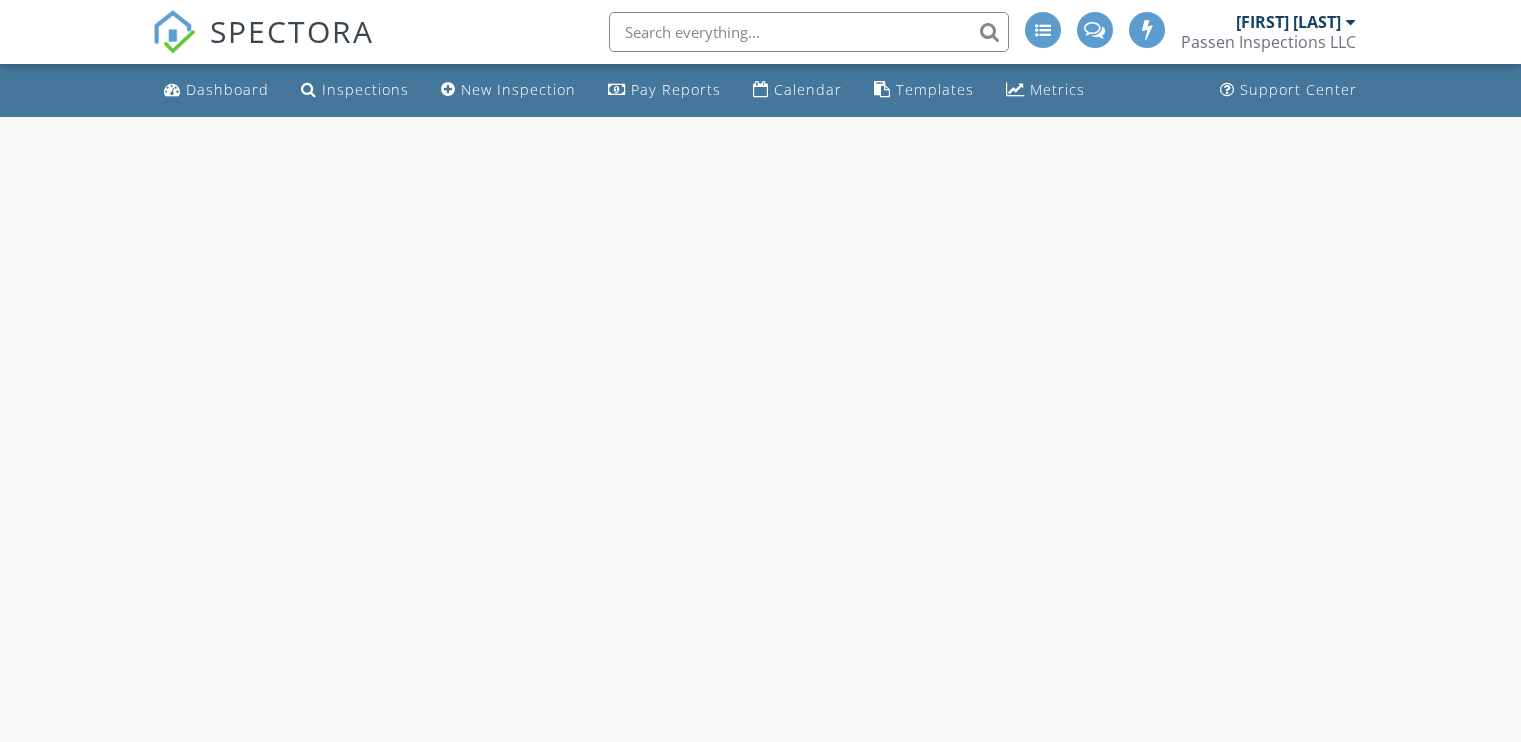 scroll, scrollTop: 0, scrollLeft: 0, axis: both 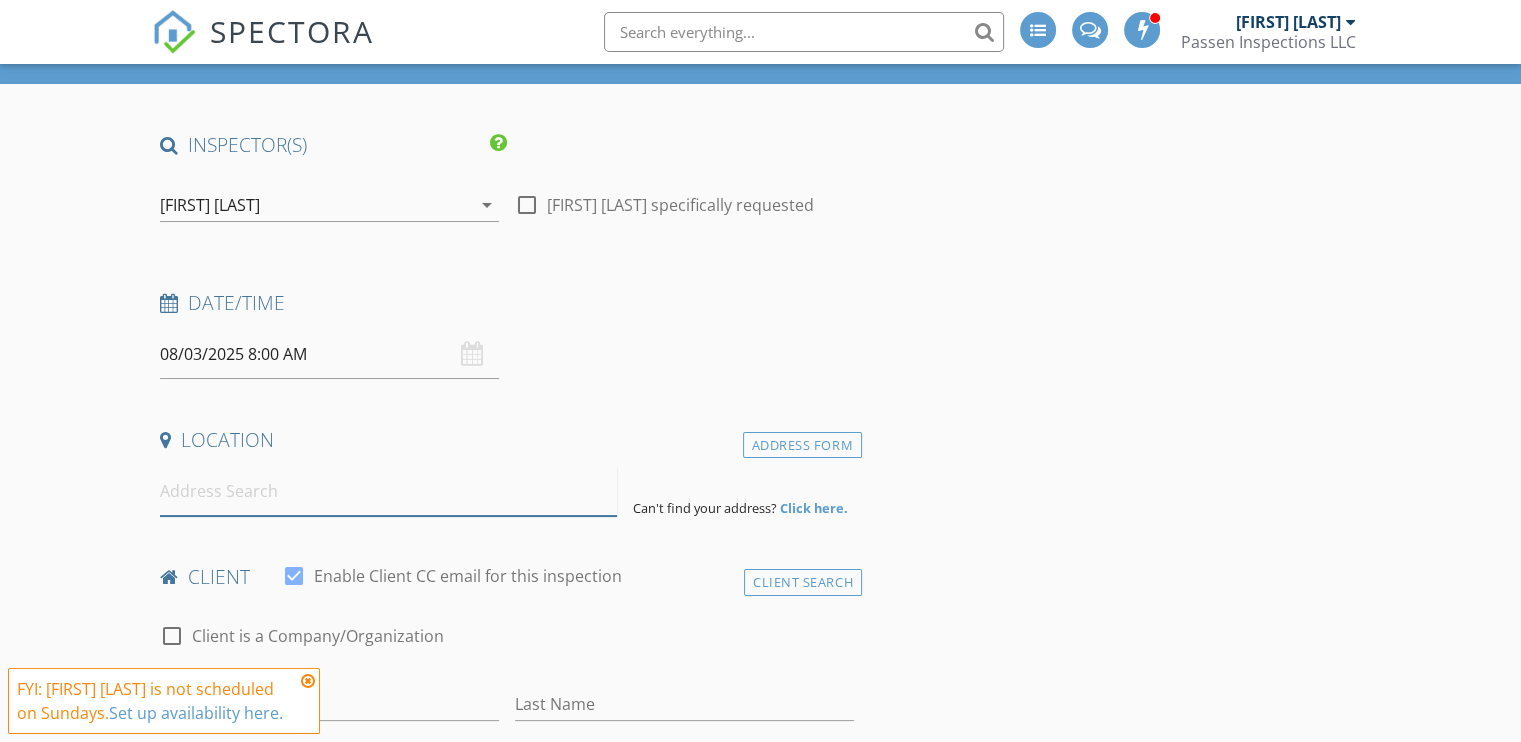 click at bounding box center [388, 491] 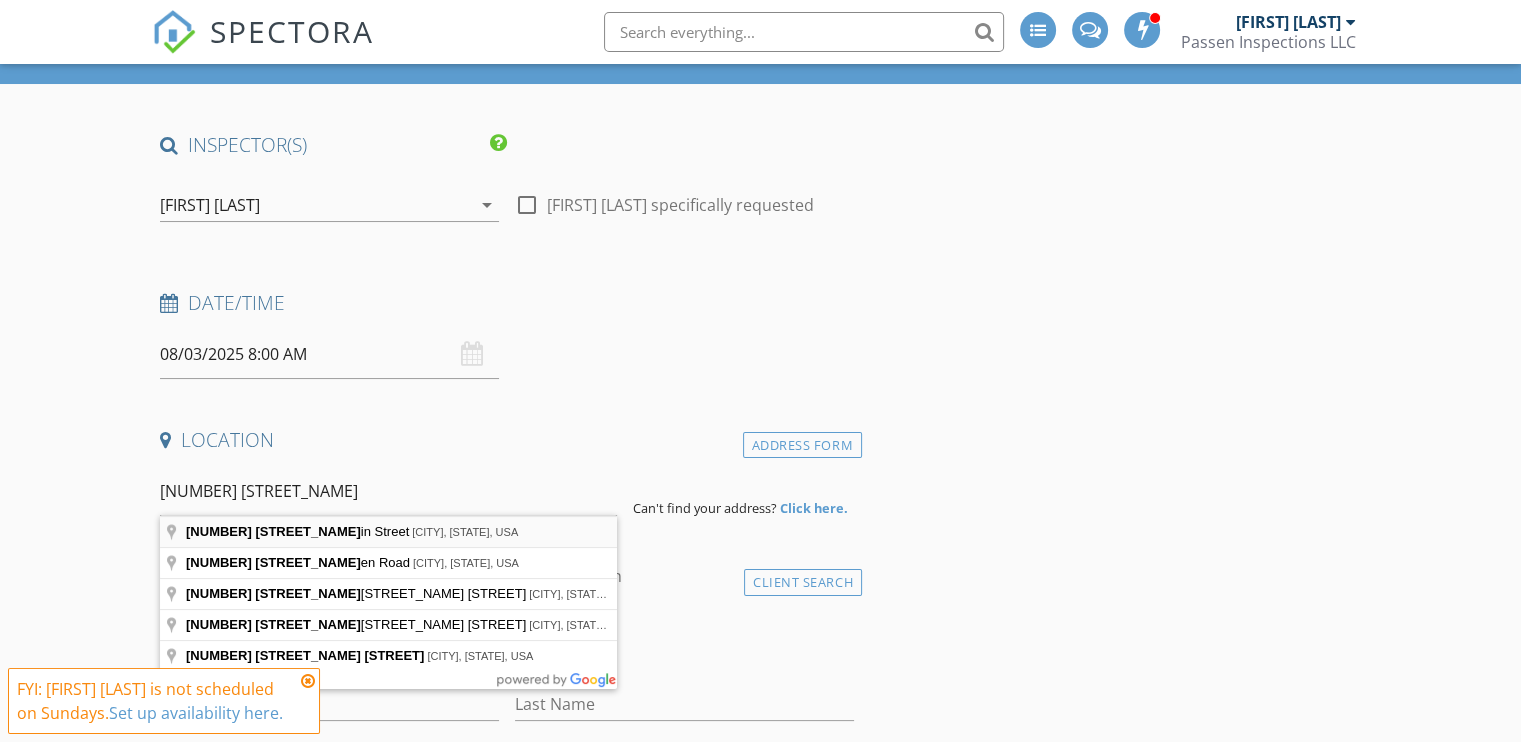 type on "[NUMBER] [STREET_NAME], [CITY], [STATE], USA" 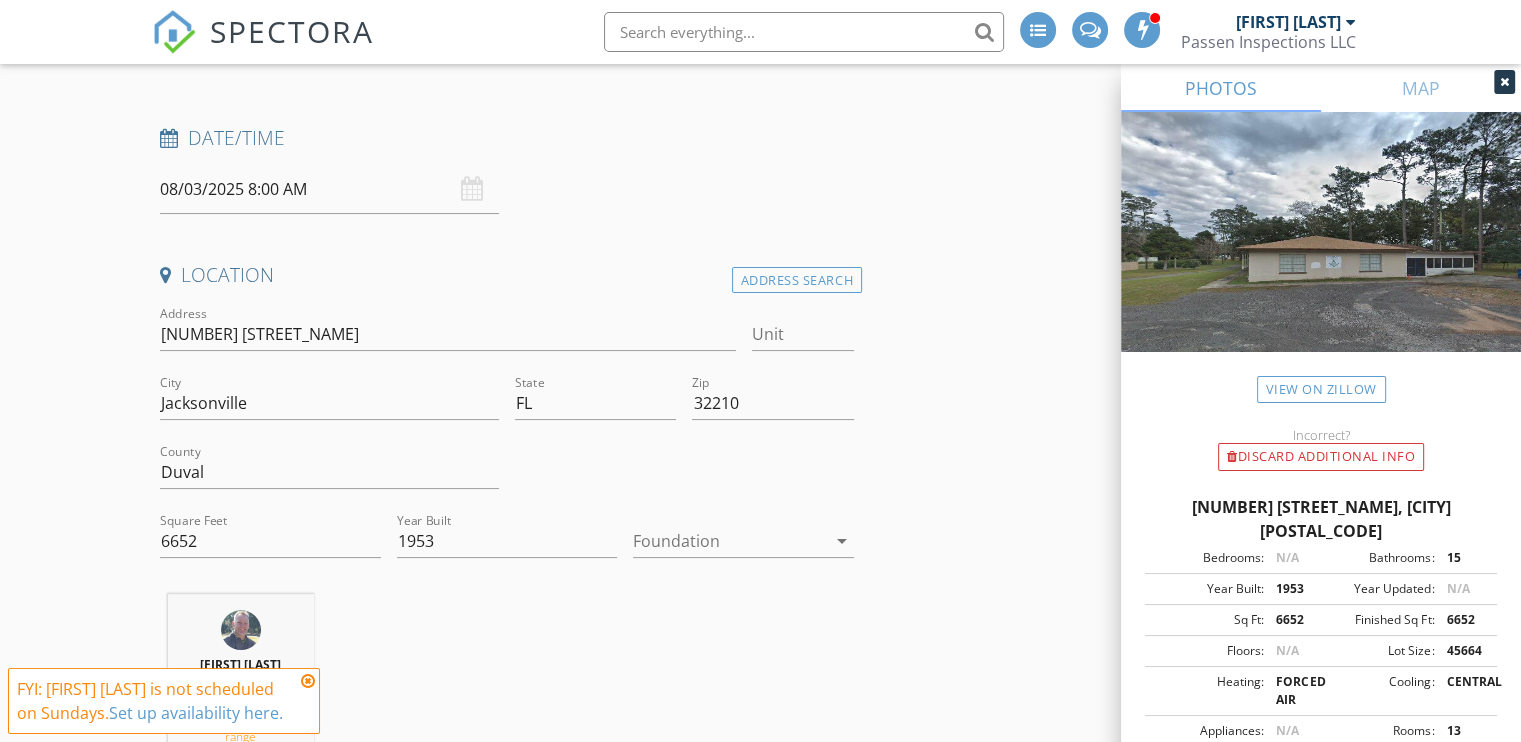 scroll, scrollTop: 300, scrollLeft: 0, axis: vertical 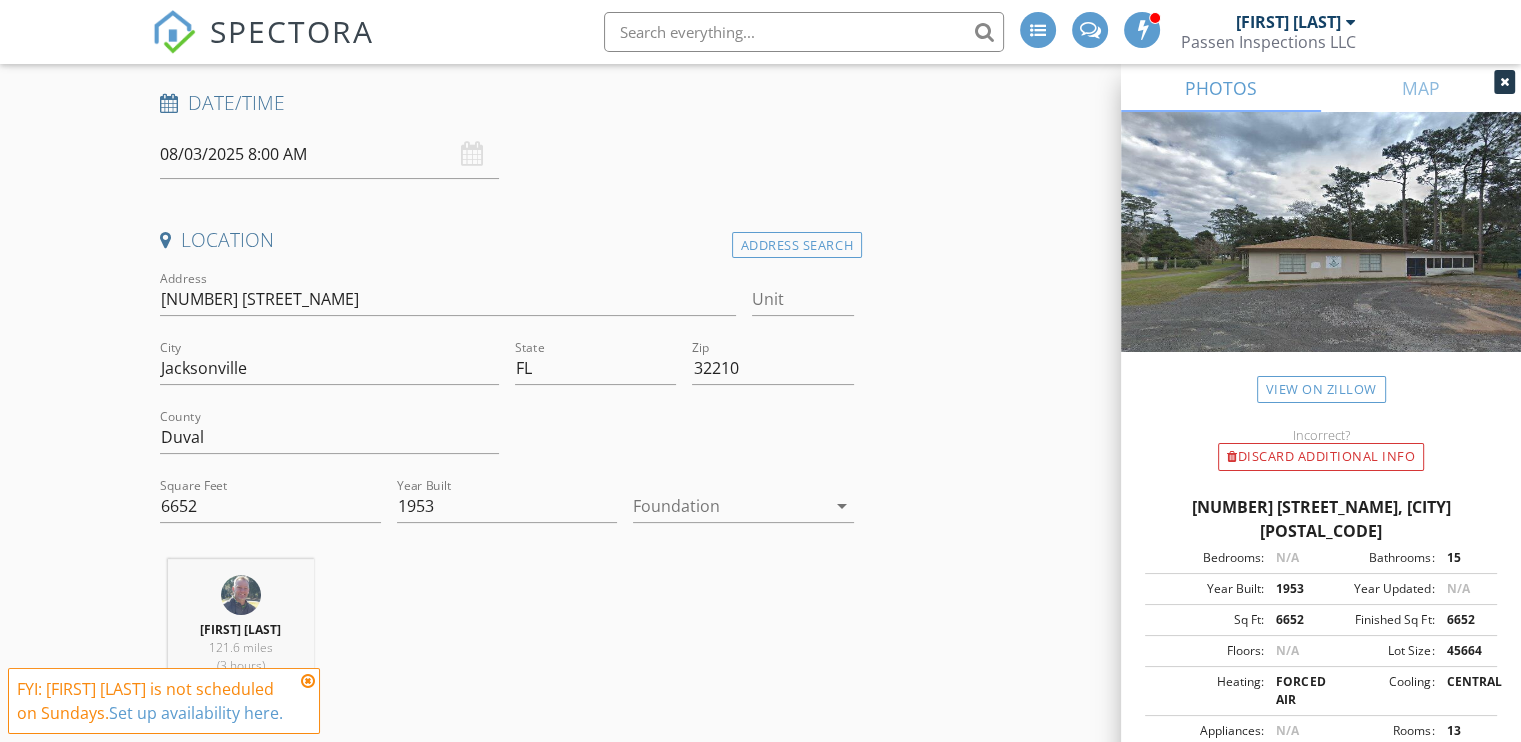click at bounding box center [729, 506] 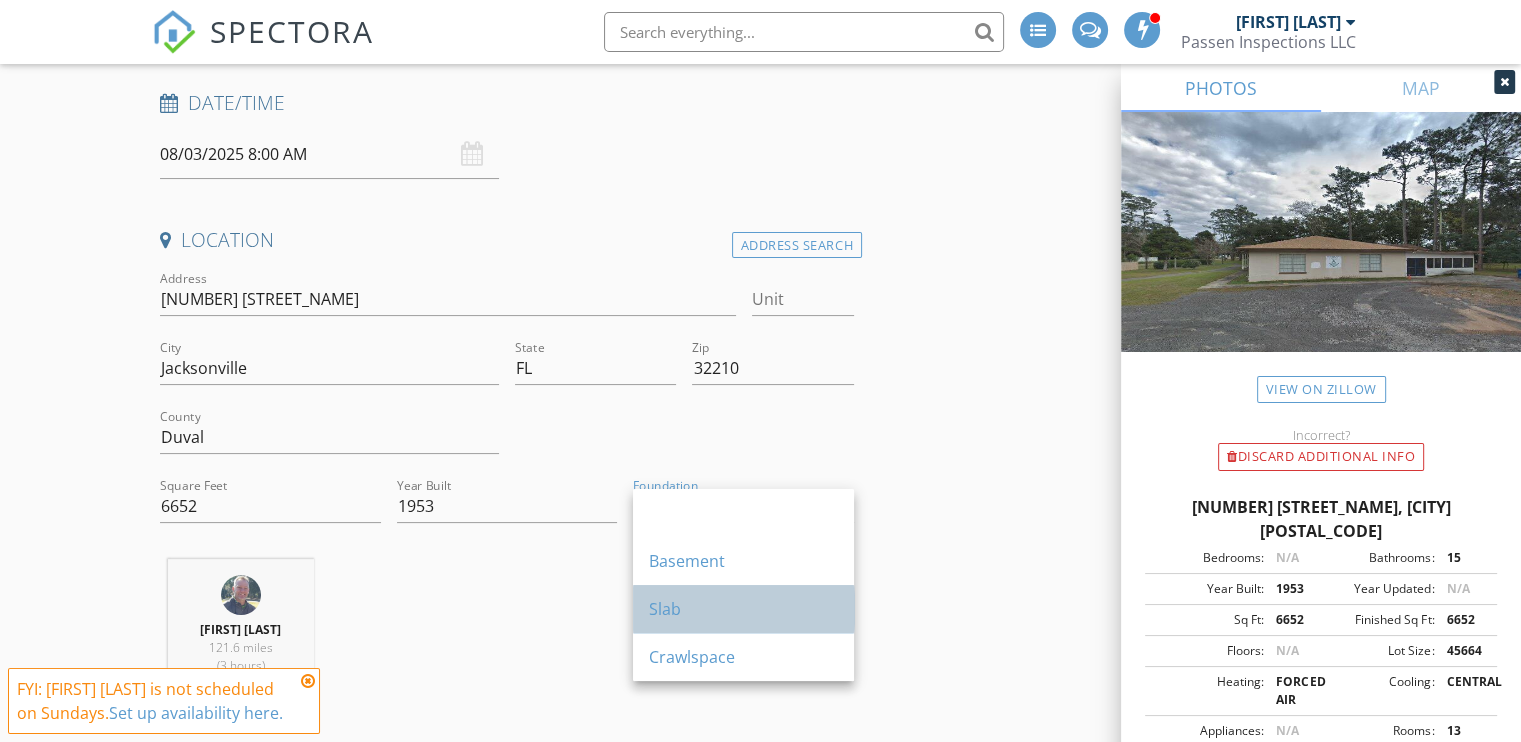 click on "Slab" at bounding box center [743, 609] 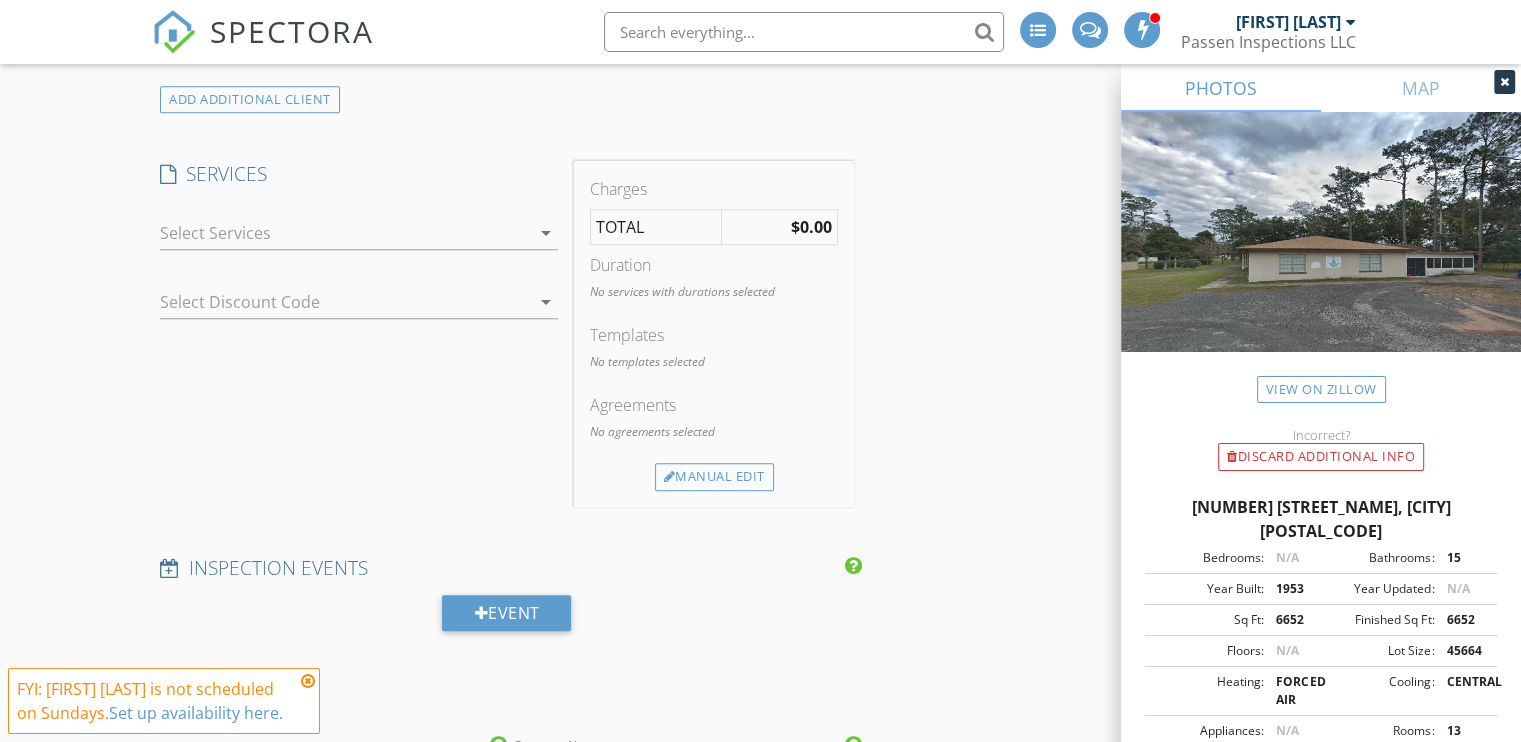 scroll, scrollTop: 1800, scrollLeft: 0, axis: vertical 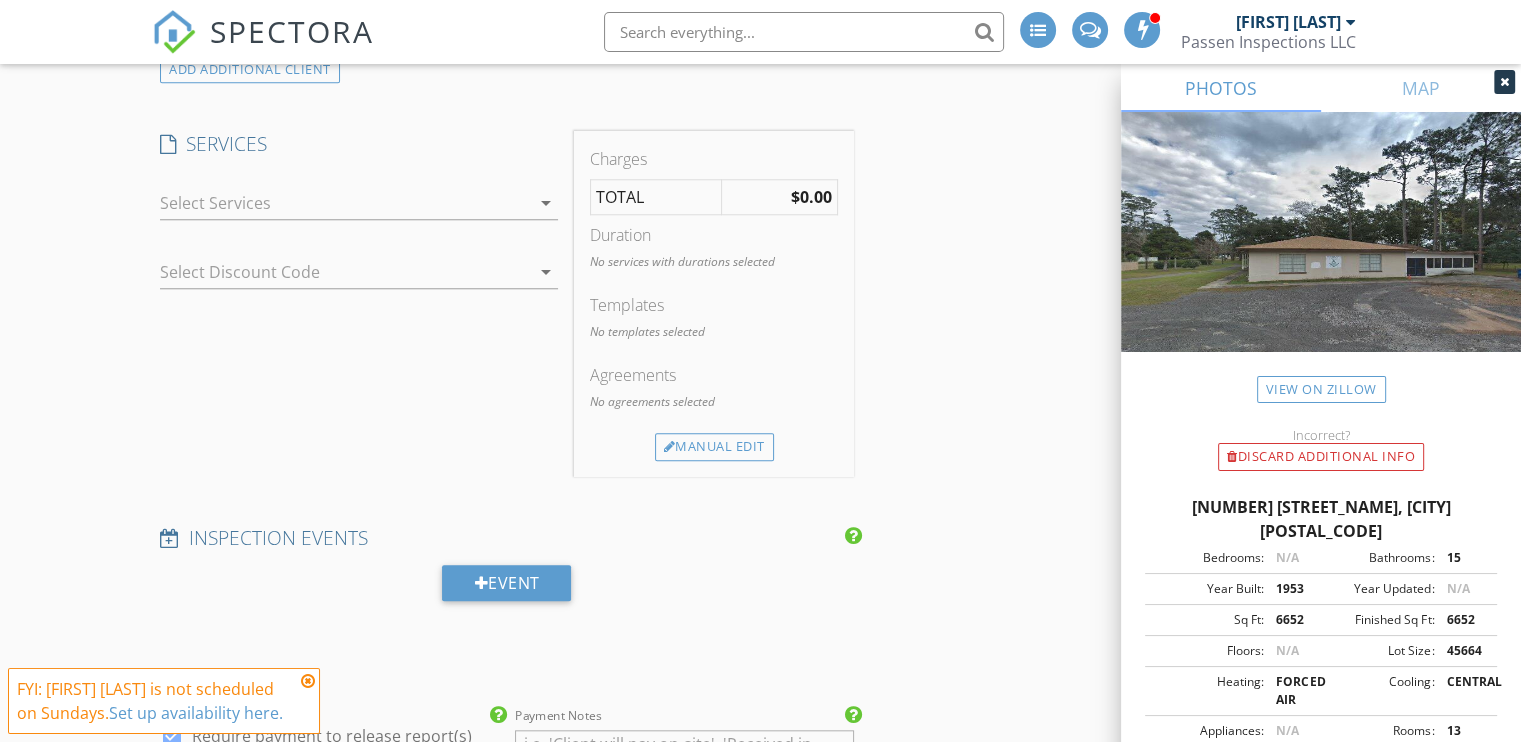 click at bounding box center [345, 203] 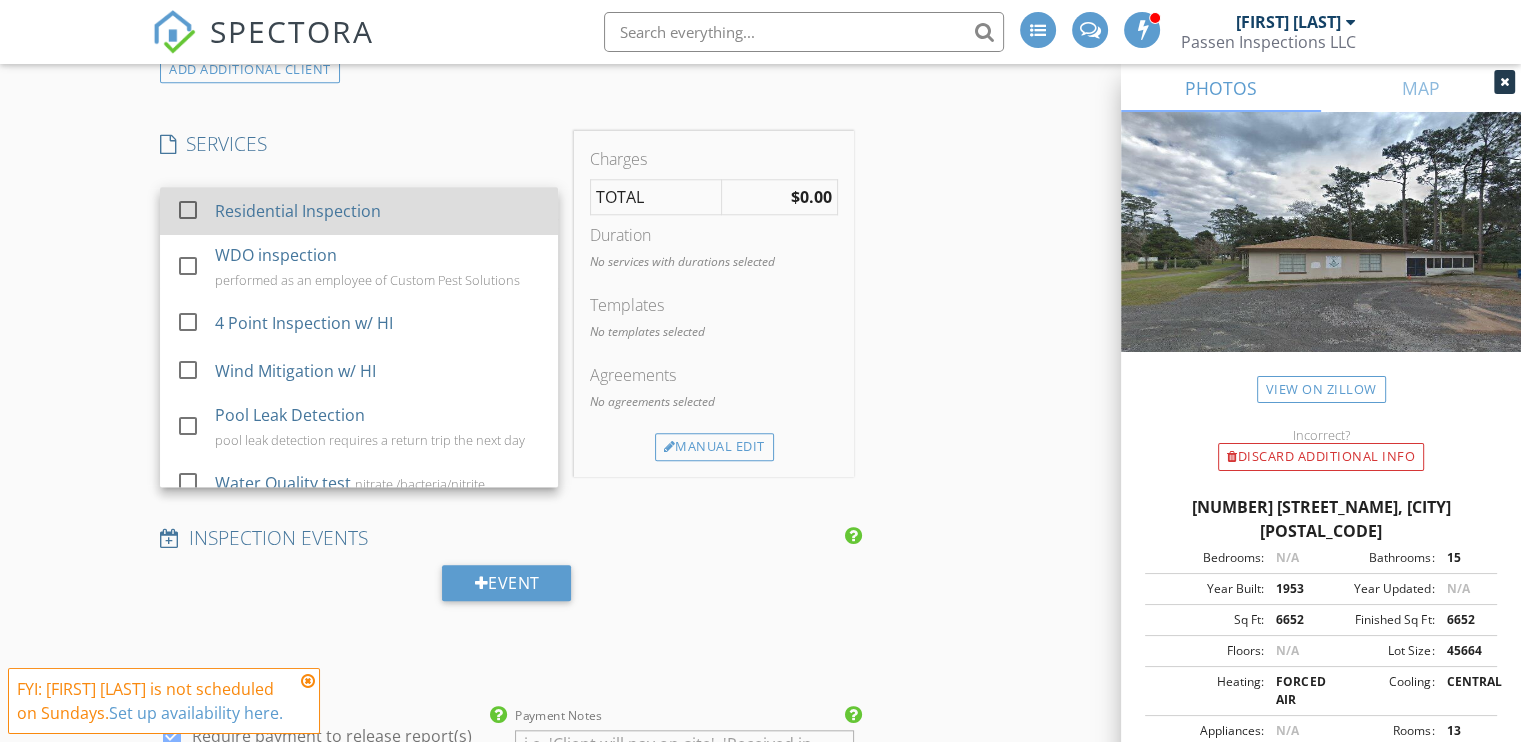 click on "Residential Inspection" at bounding box center [298, 211] 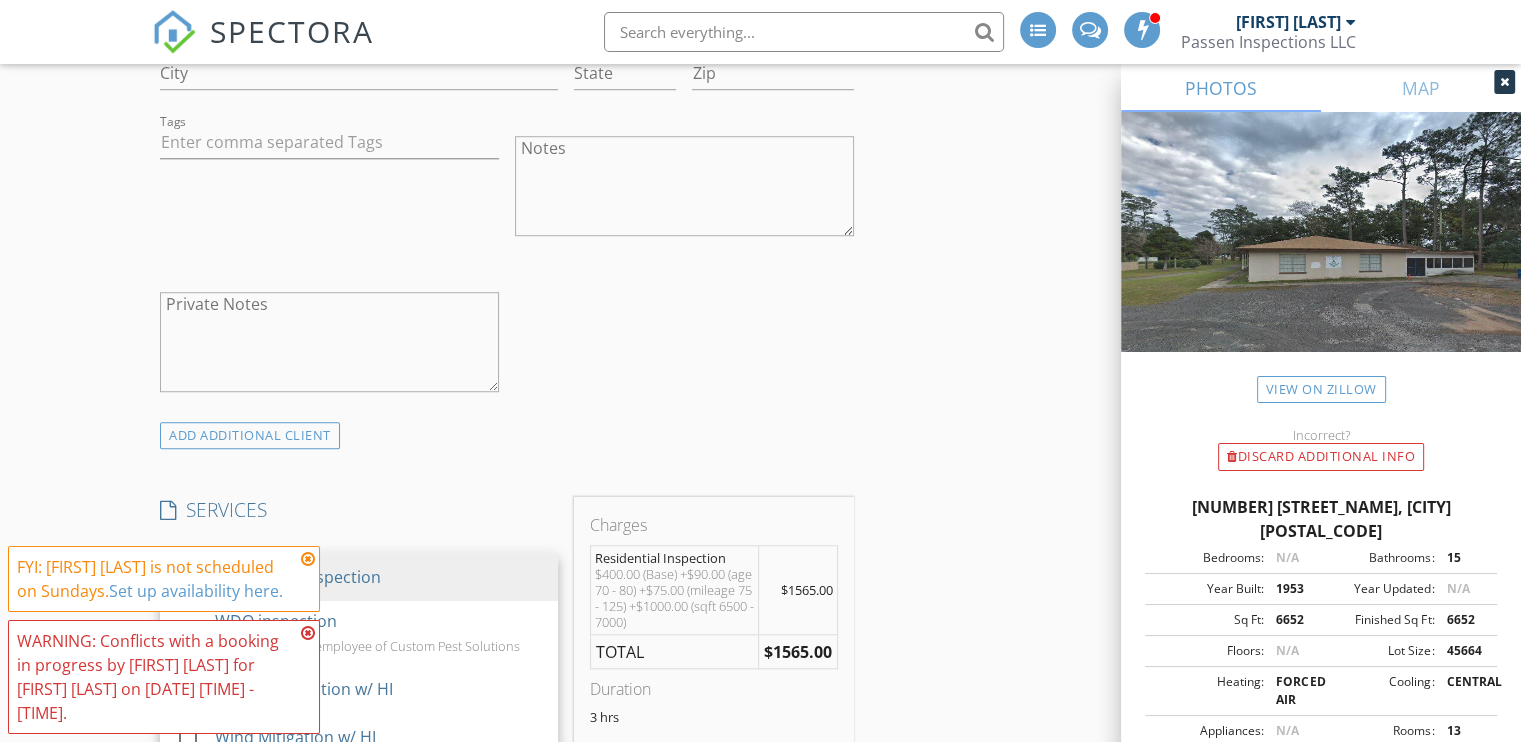 scroll, scrollTop: 1400, scrollLeft: 0, axis: vertical 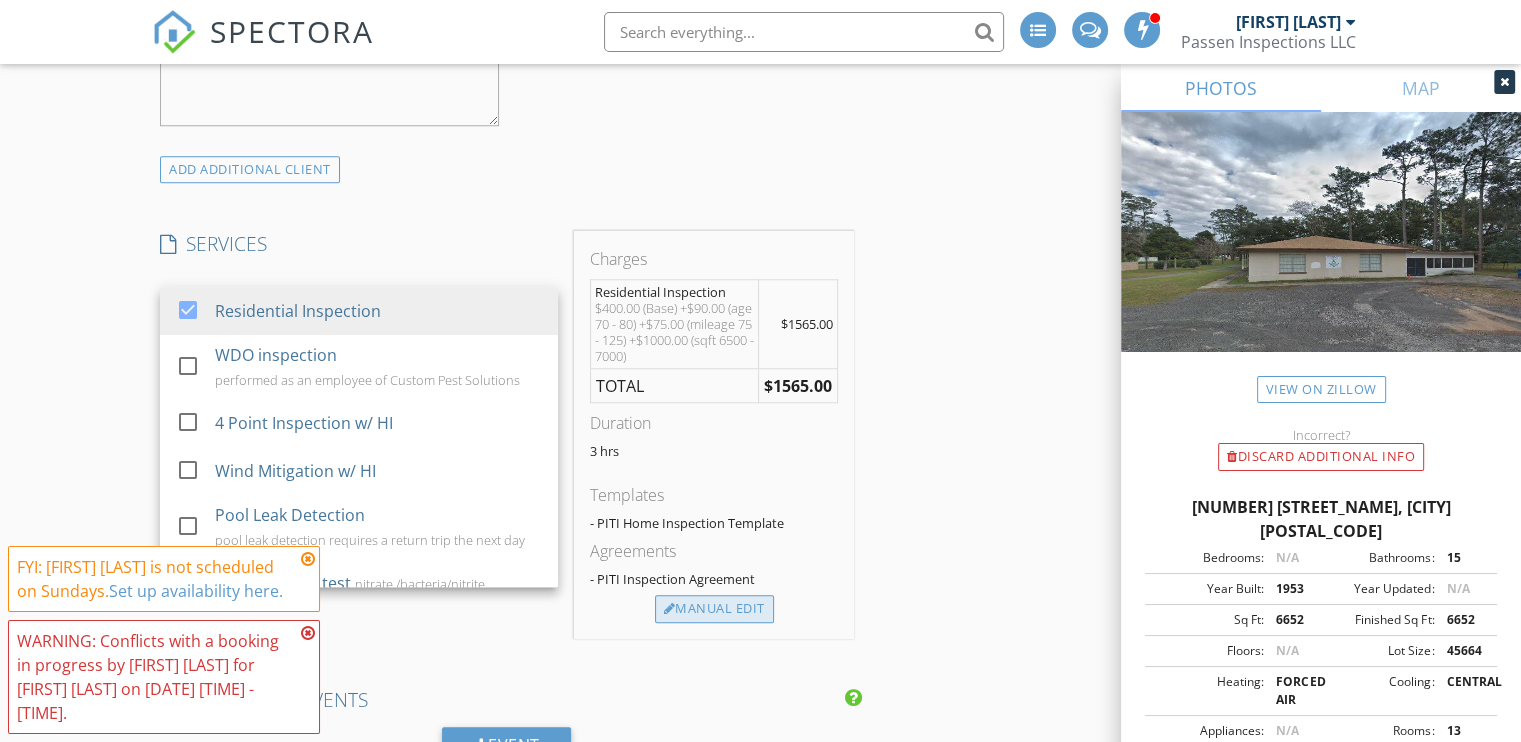 click on "Manual Edit" at bounding box center (714, 609) 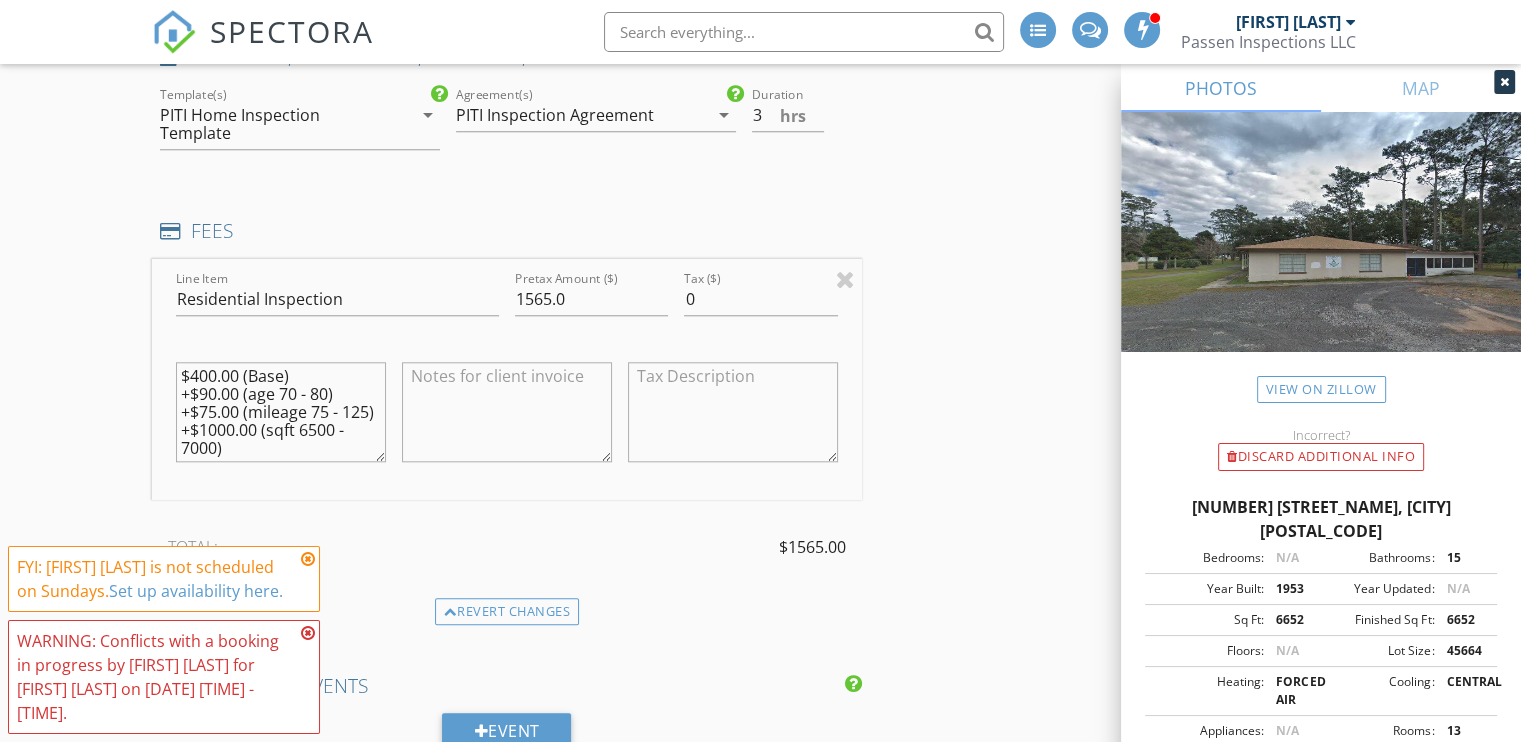 scroll, scrollTop: 1900, scrollLeft: 0, axis: vertical 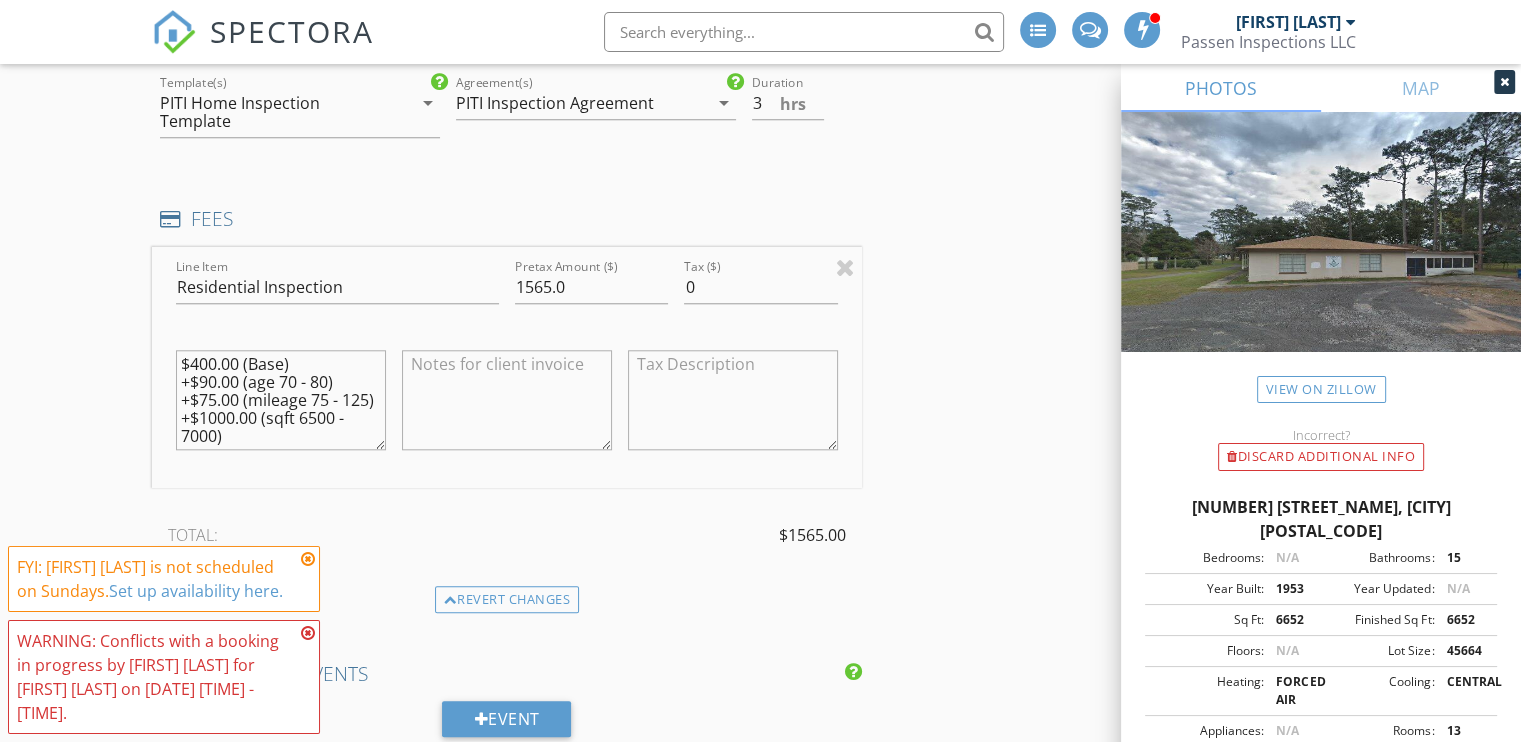 drag, startPoint x: 181, startPoint y: 345, endPoint x: 222, endPoint y: 357, distance: 42.72002 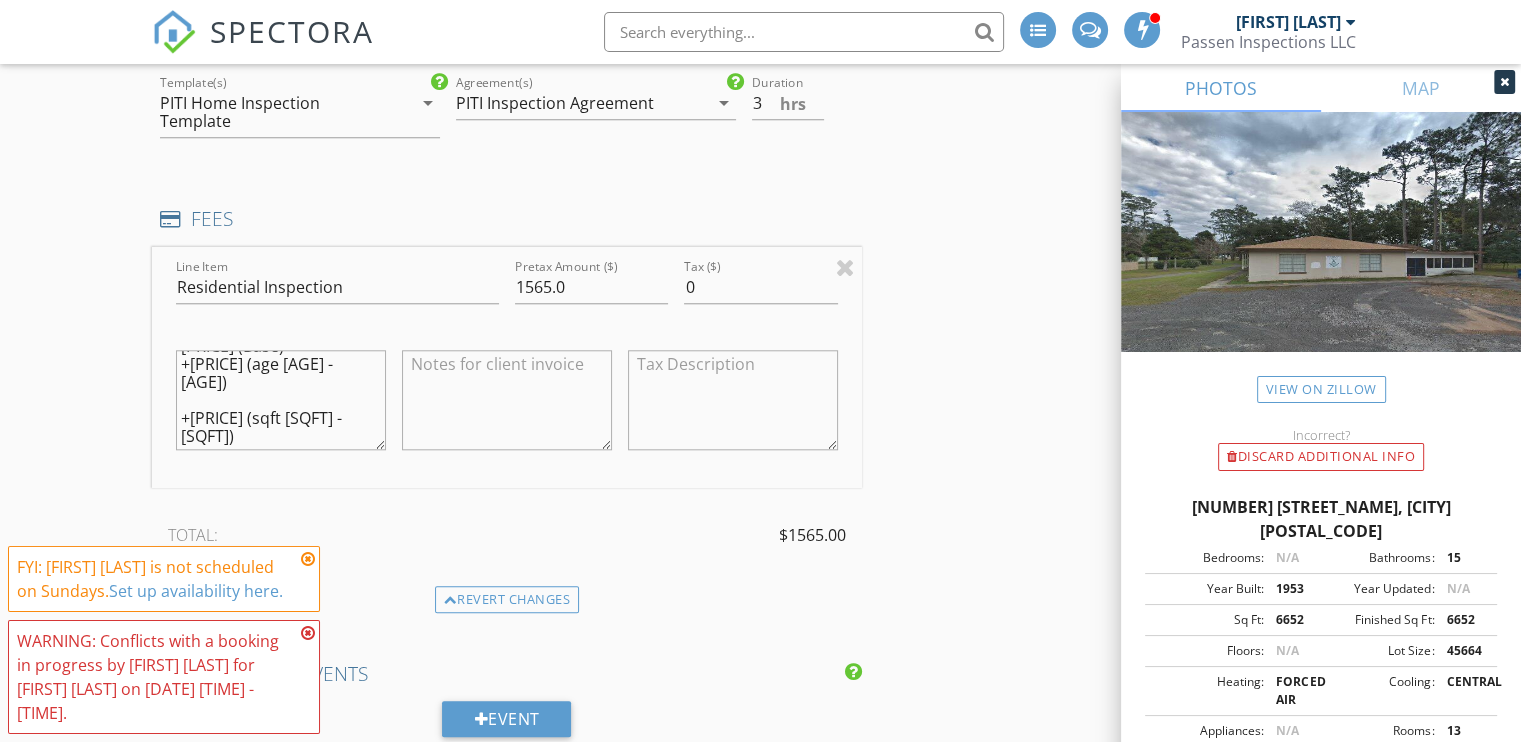 scroll, scrollTop: 17, scrollLeft: 0, axis: vertical 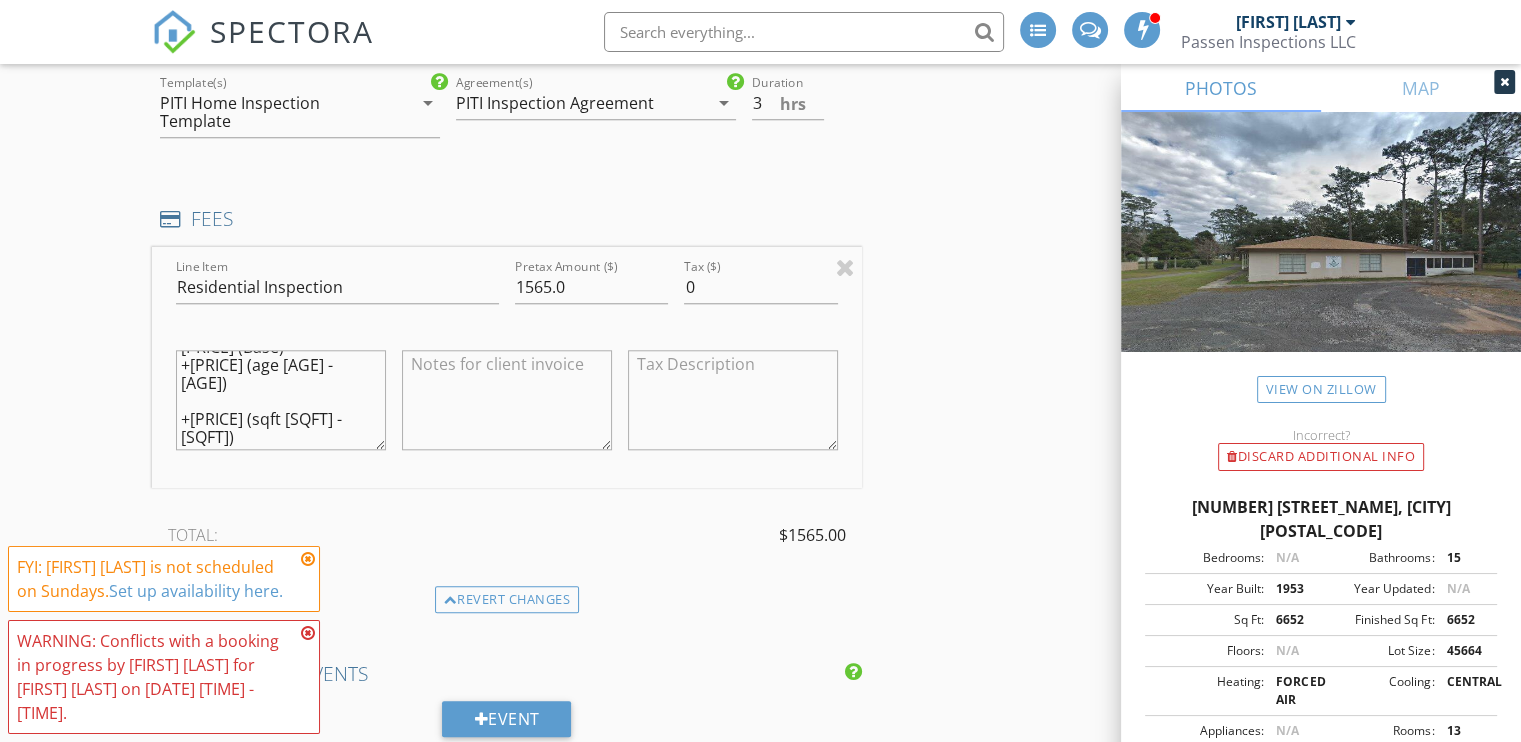 type on "$400.00 (Base)
+$90.00 (age 70 - 80)
+$1000.00 (sqft 6500 - 7000)" 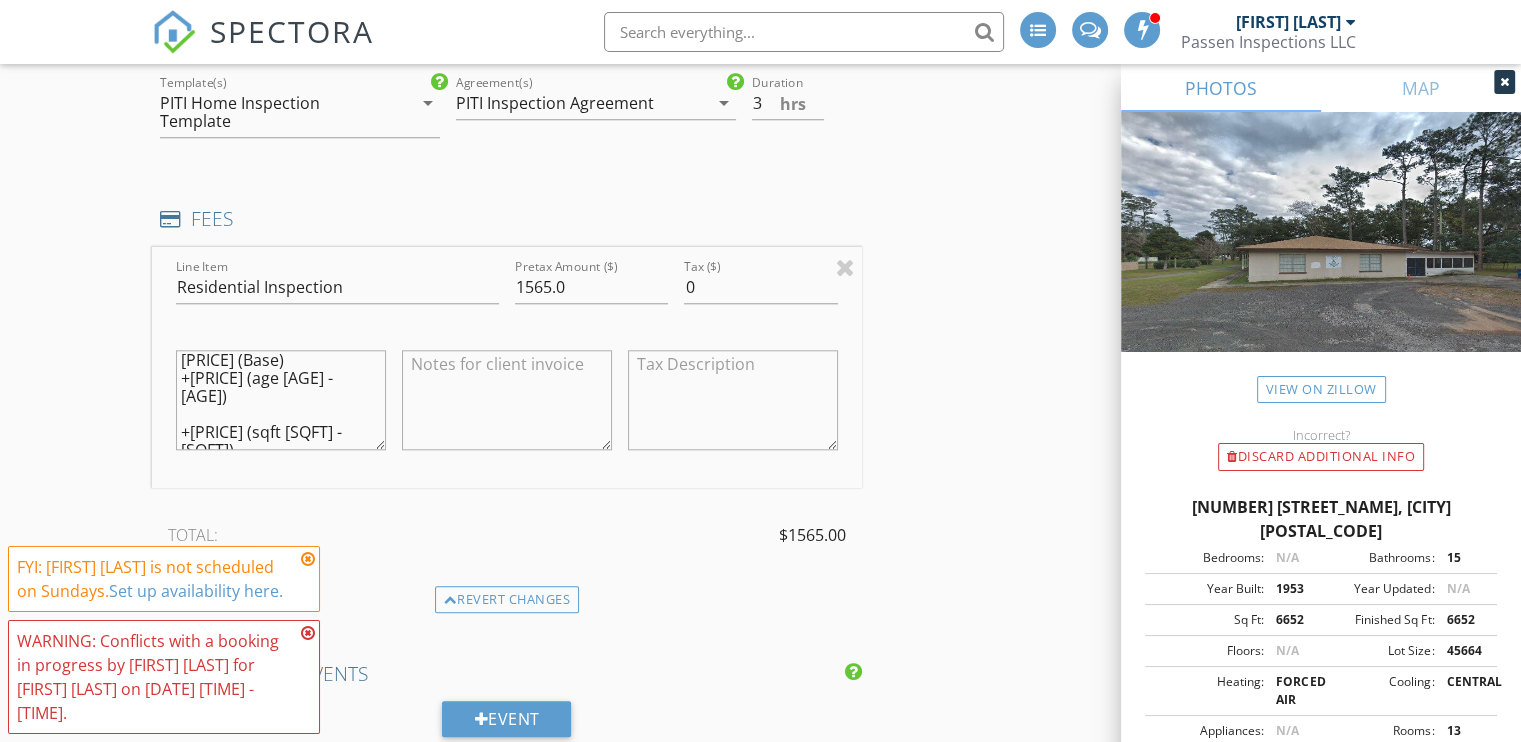 scroll, scrollTop: 0, scrollLeft: 0, axis: both 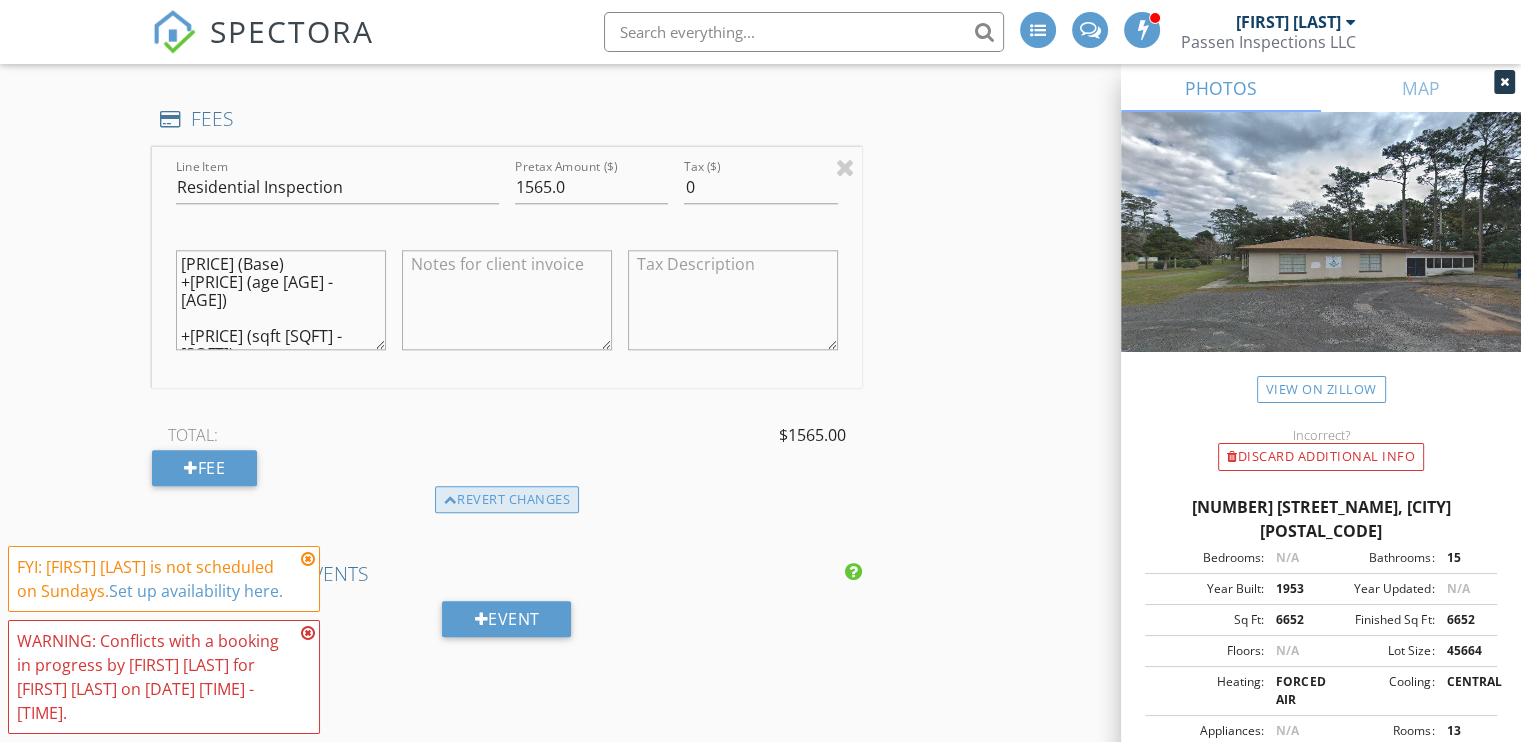 click on "Revert changes" at bounding box center (507, 500) 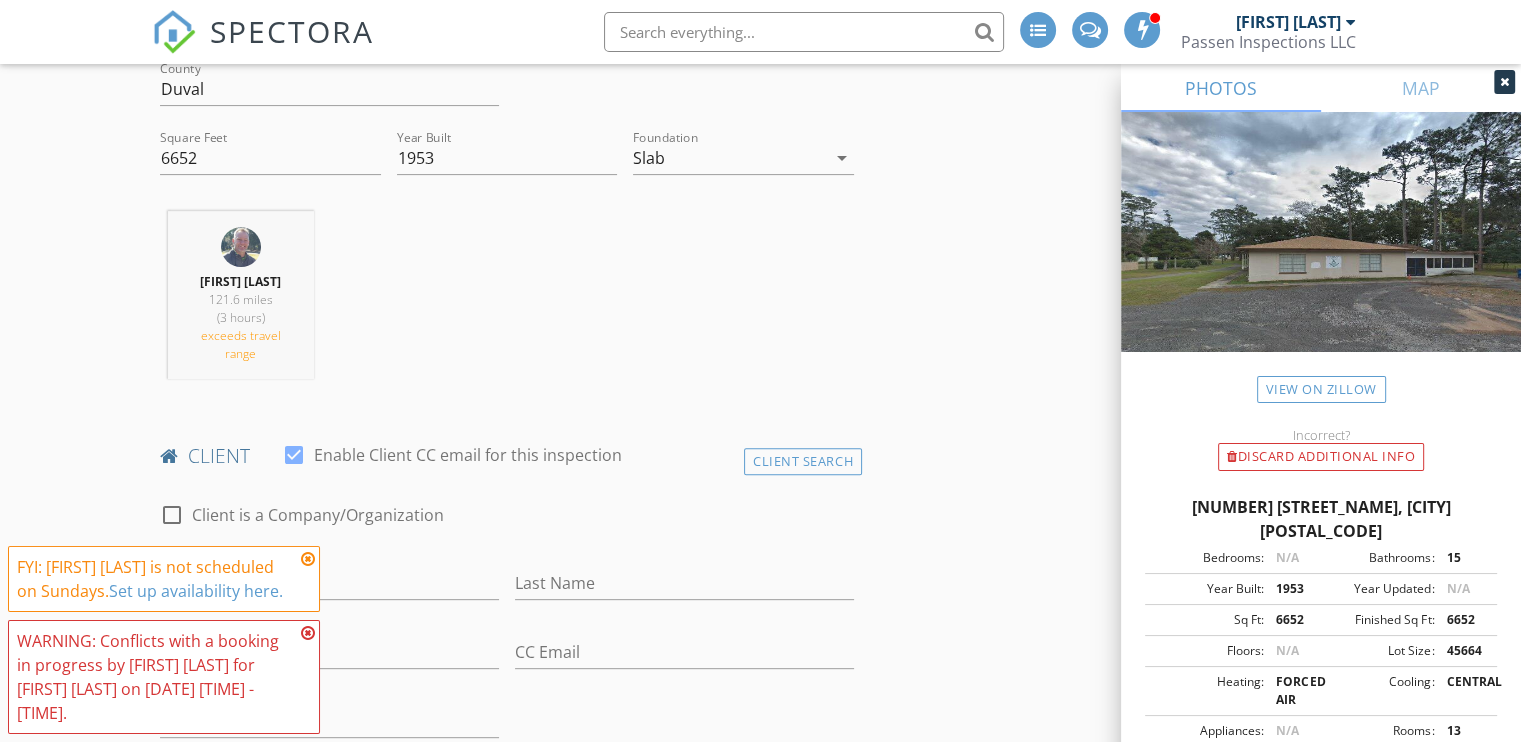 scroll, scrollTop: 0, scrollLeft: 0, axis: both 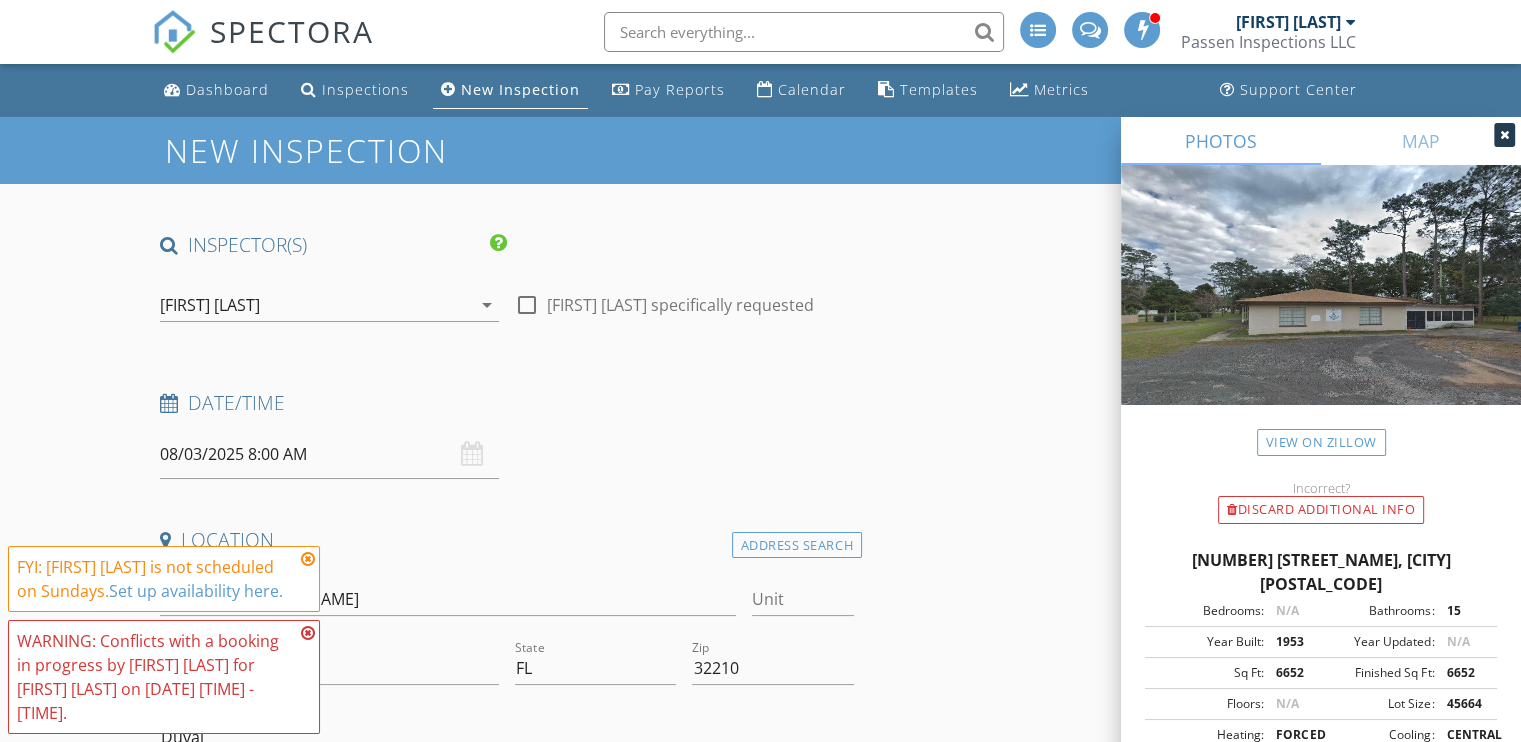 click on "New Inspection" at bounding box center [760, 150] 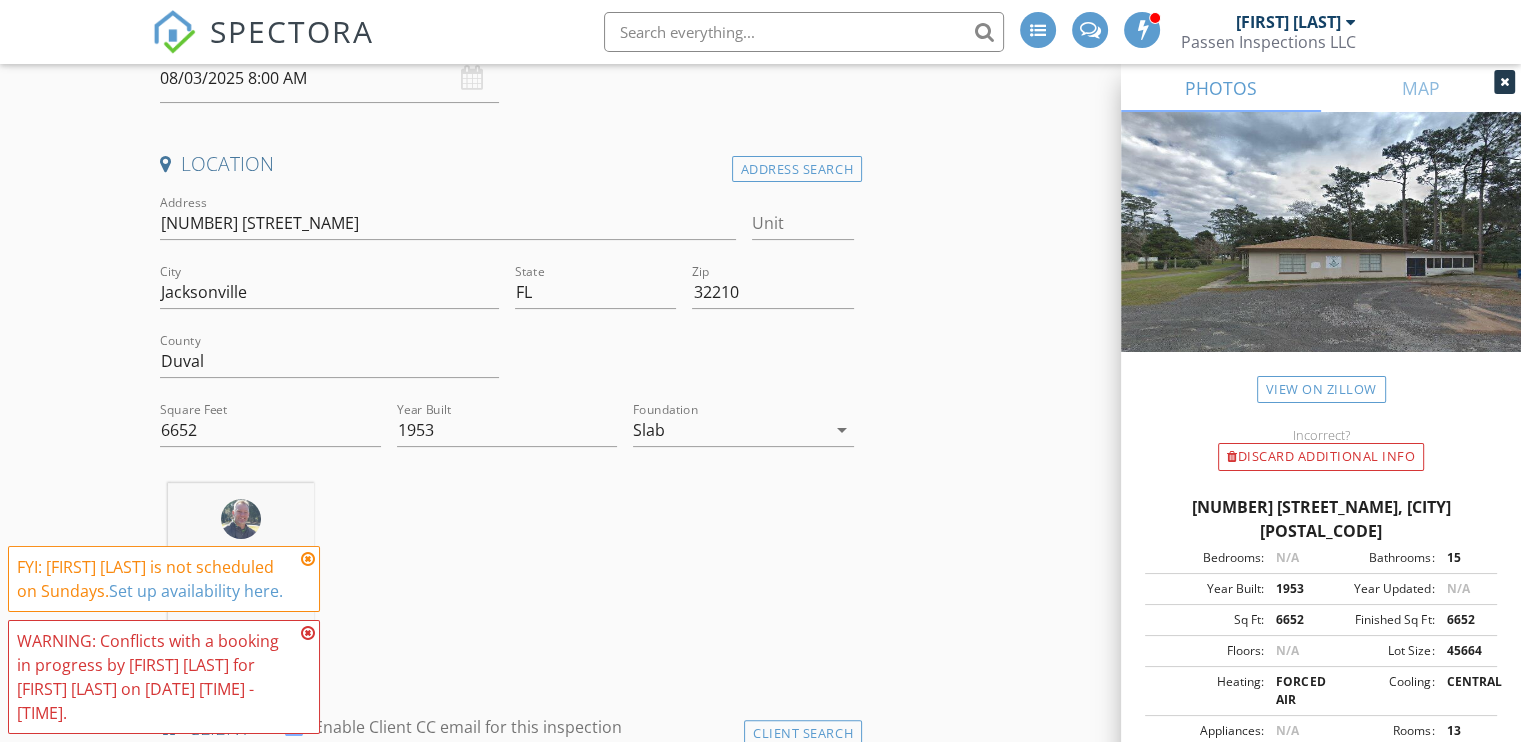 scroll, scrollTop: 200, scrollLeft: 0, axis: vertical 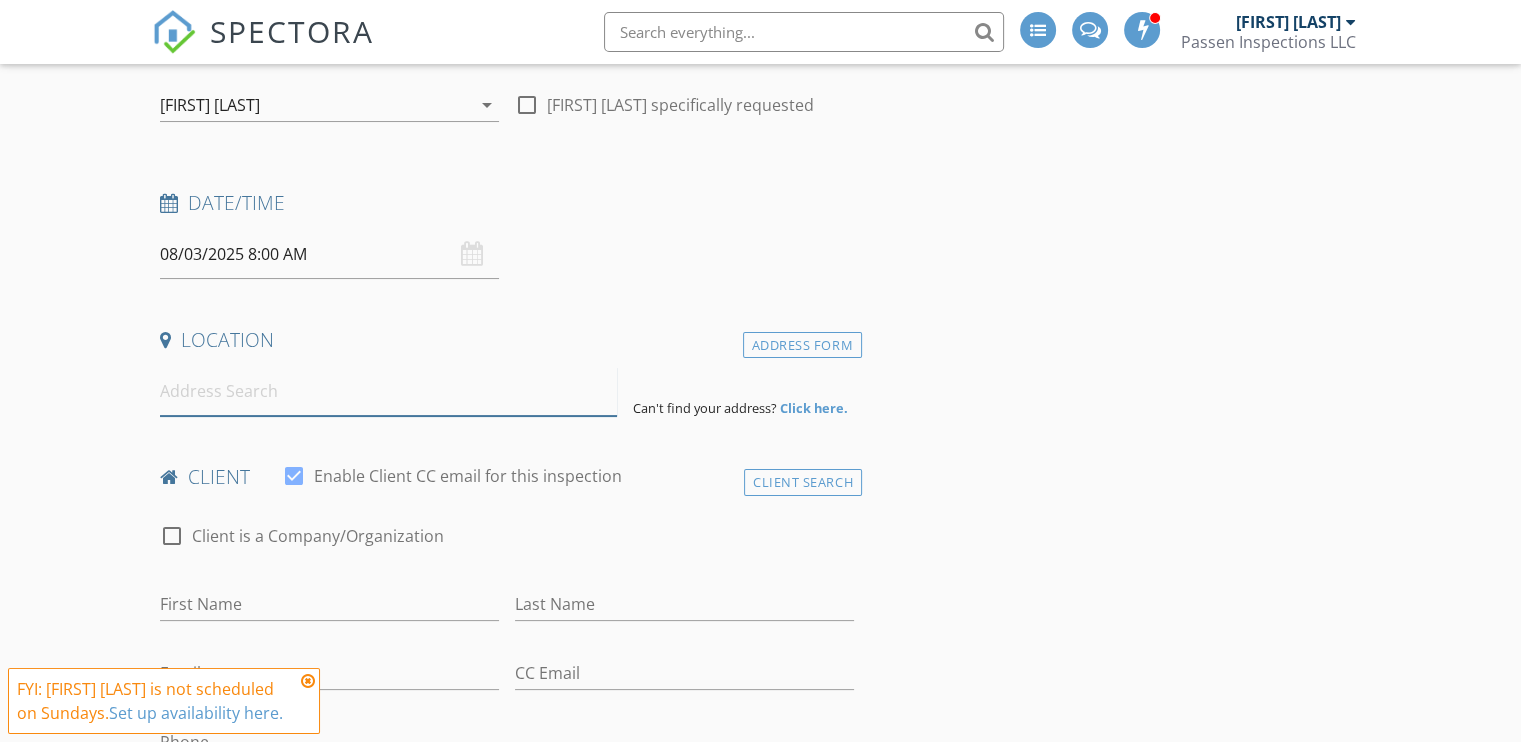click at bounding box center [388, 391] 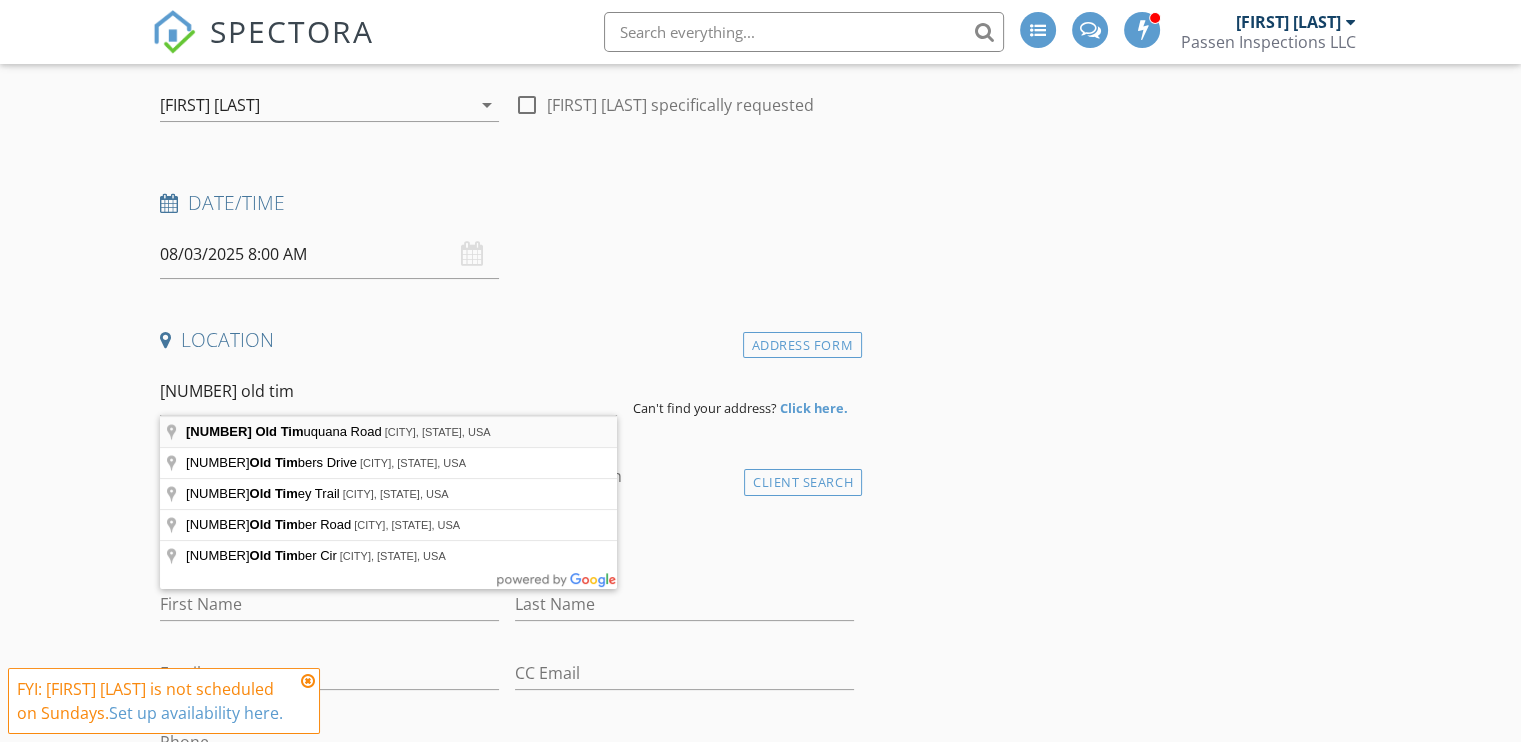 type on "[NUMBER] Old Timuquana Road, [CITY], [STATE], USA" 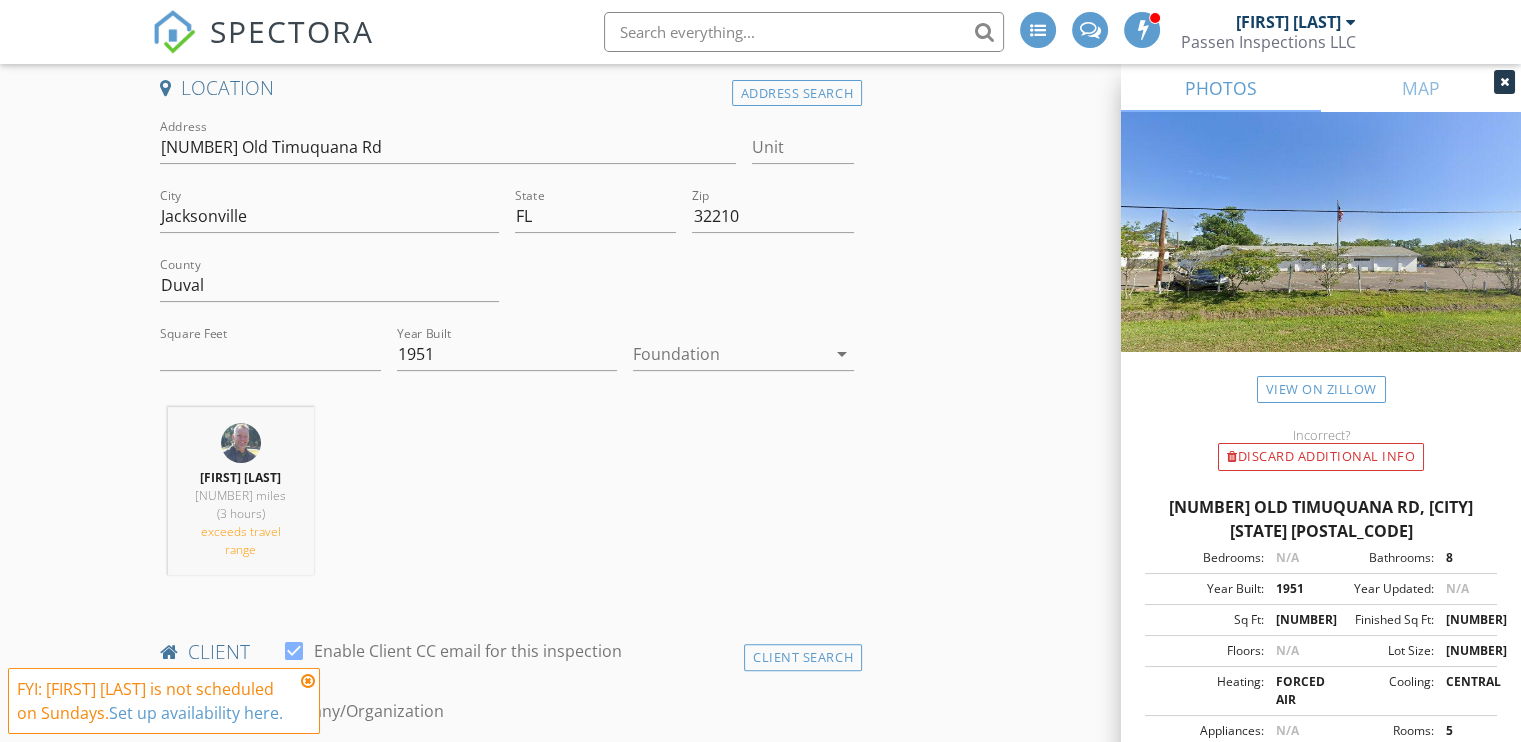 scroll, scrollTop: 500, scrollLeft: 0, axis: vertical 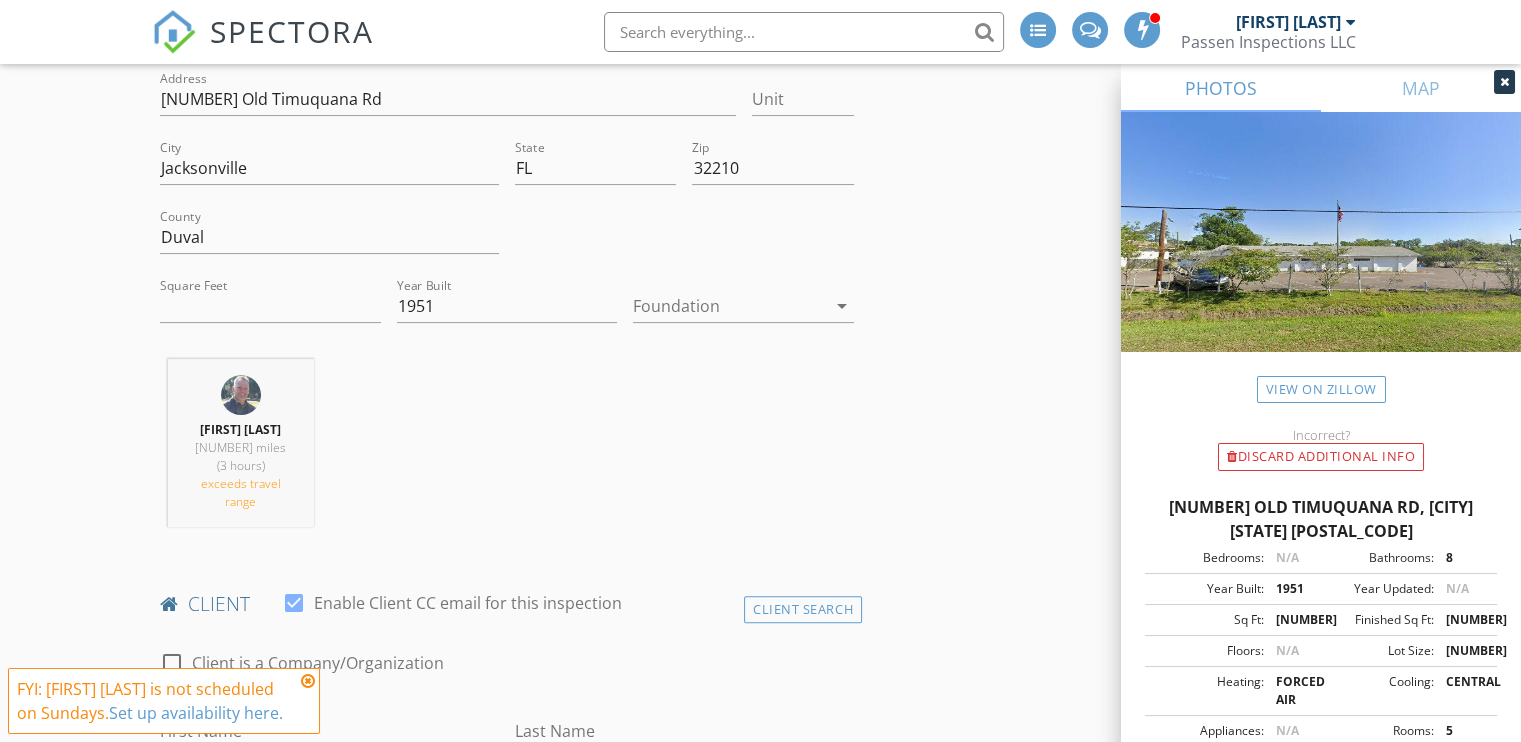 click at bounding box center [729, 306] 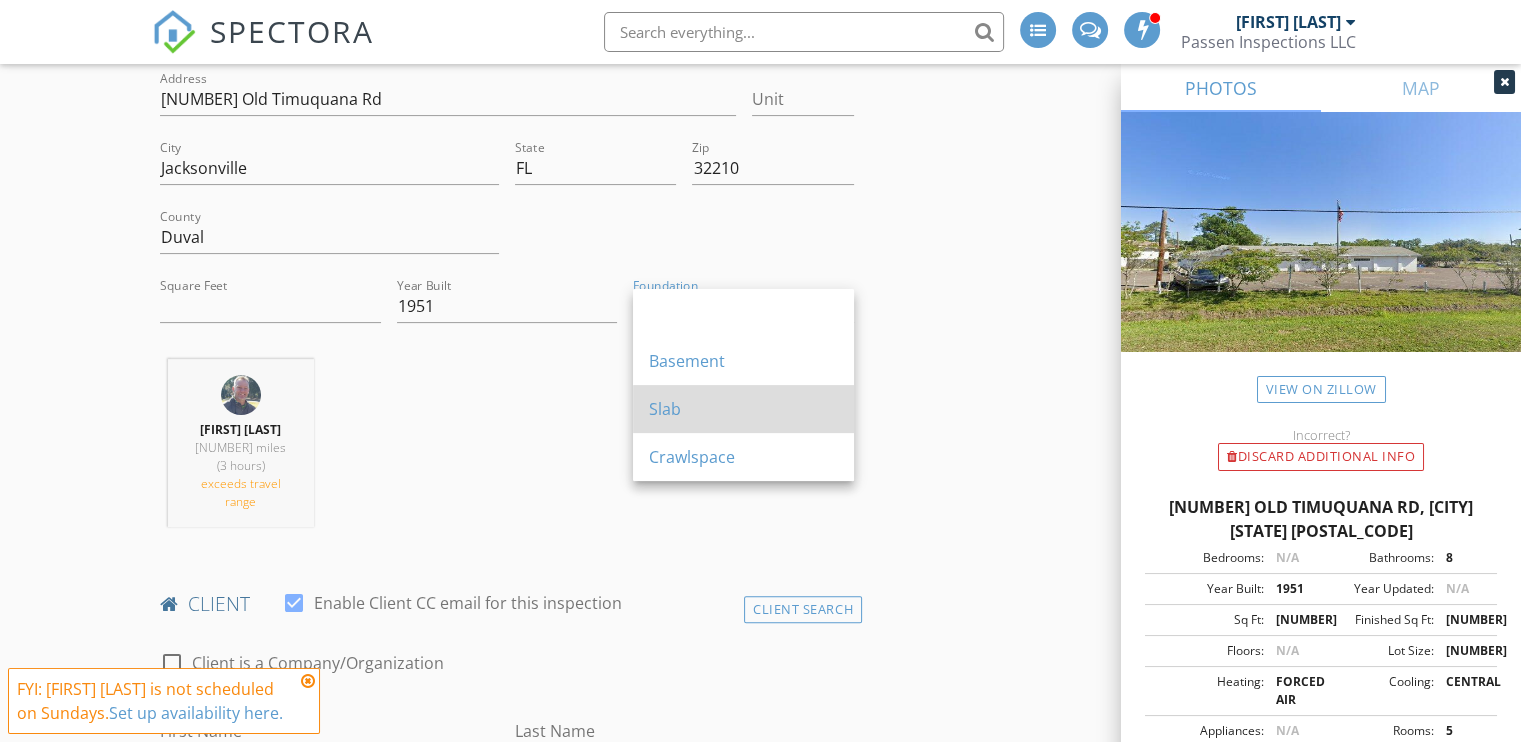click on "Slab" at bounding box center (743, 409) 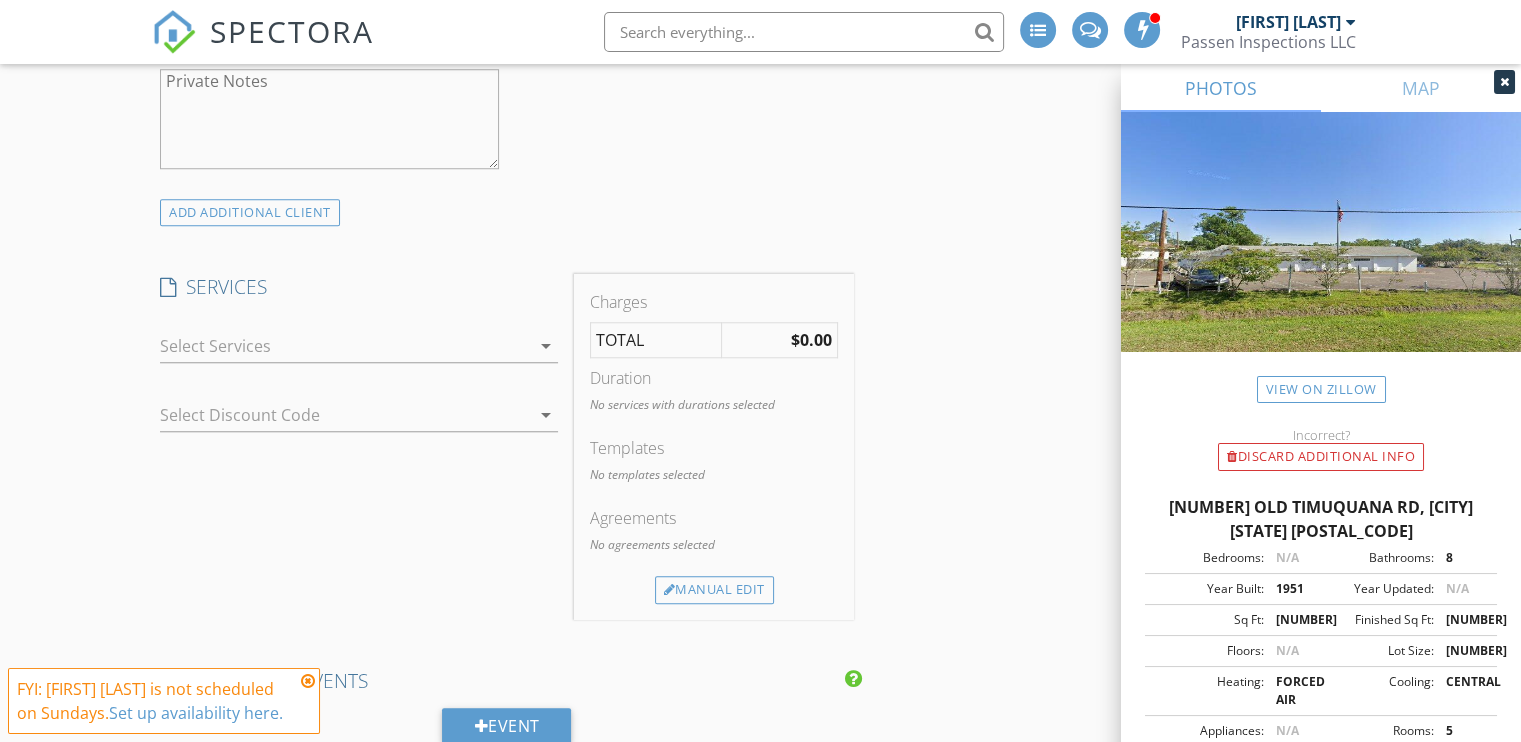 scroll, scrollTop: 1700, scrollLeft: 0, axis: vertical 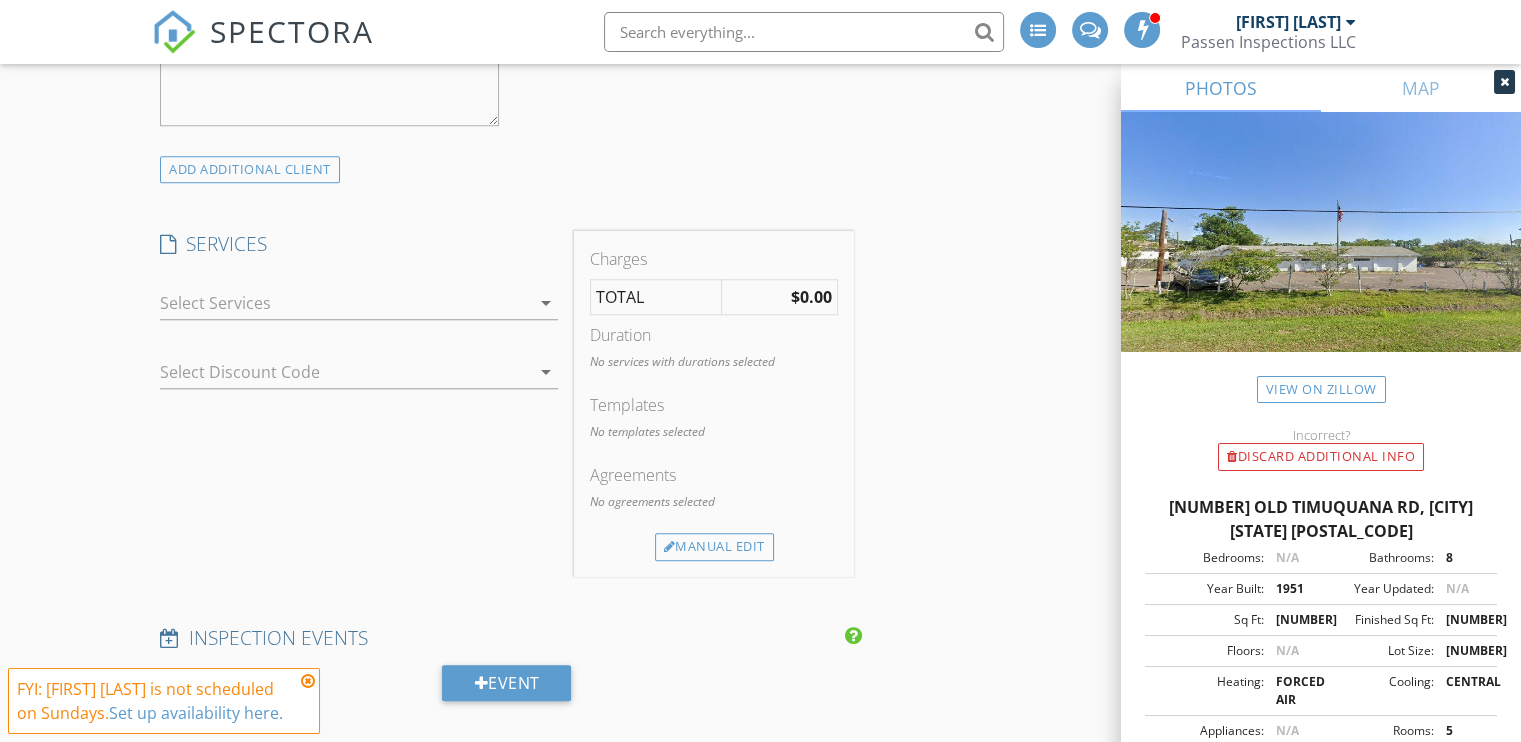 click at bounding box center (345, 303) 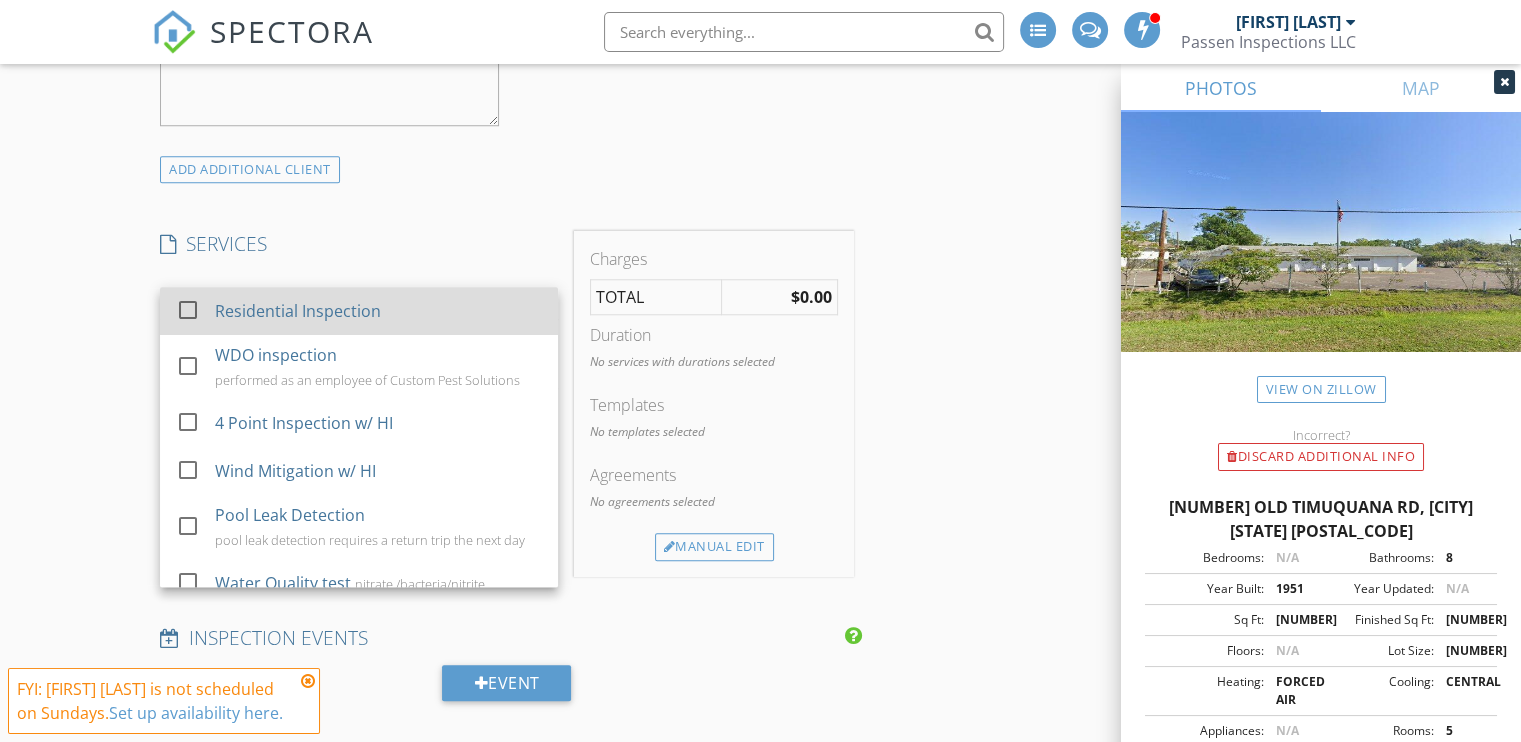 click on "Residential Inspection" at bounding box center (298, 311) 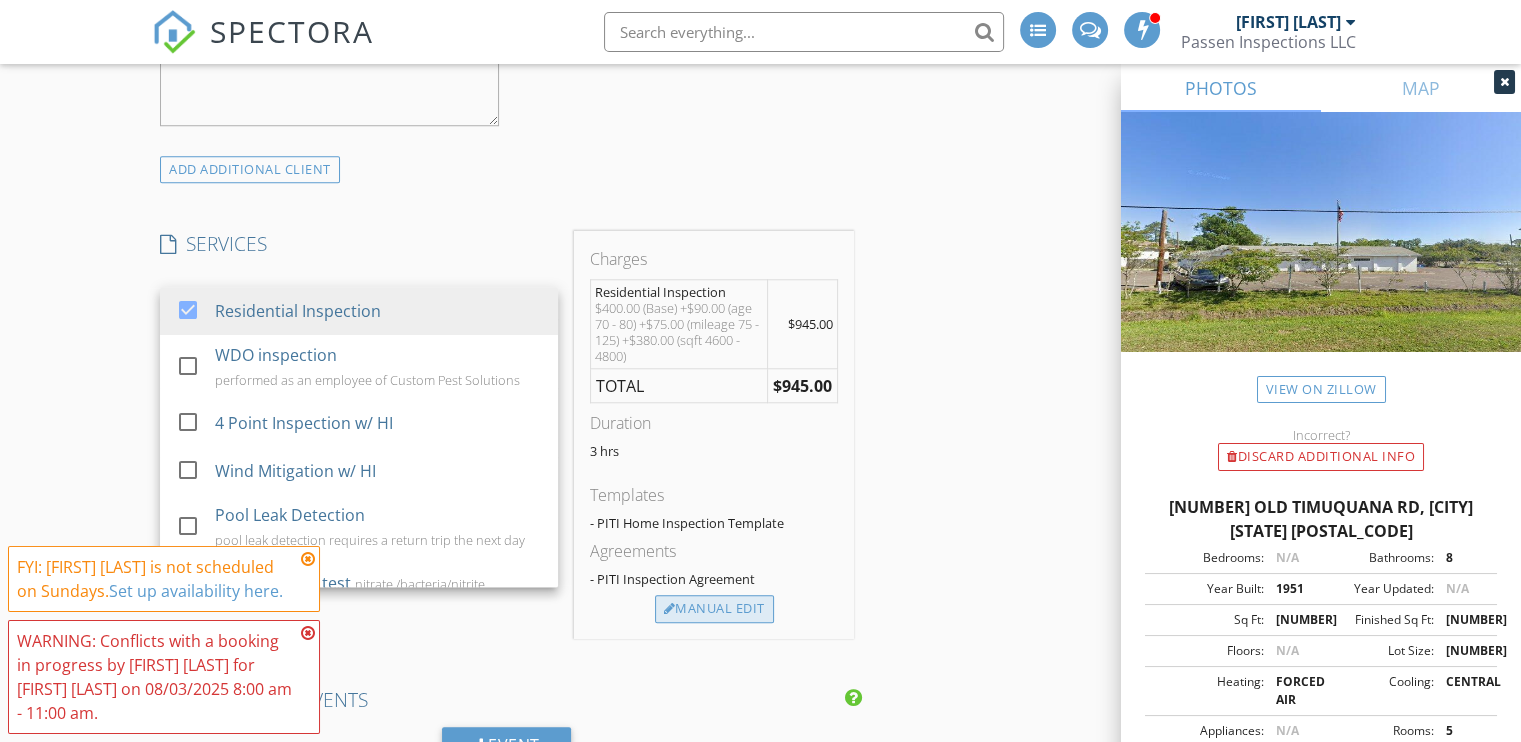 click on "Manual Edit" at bounding box center (714, 609) 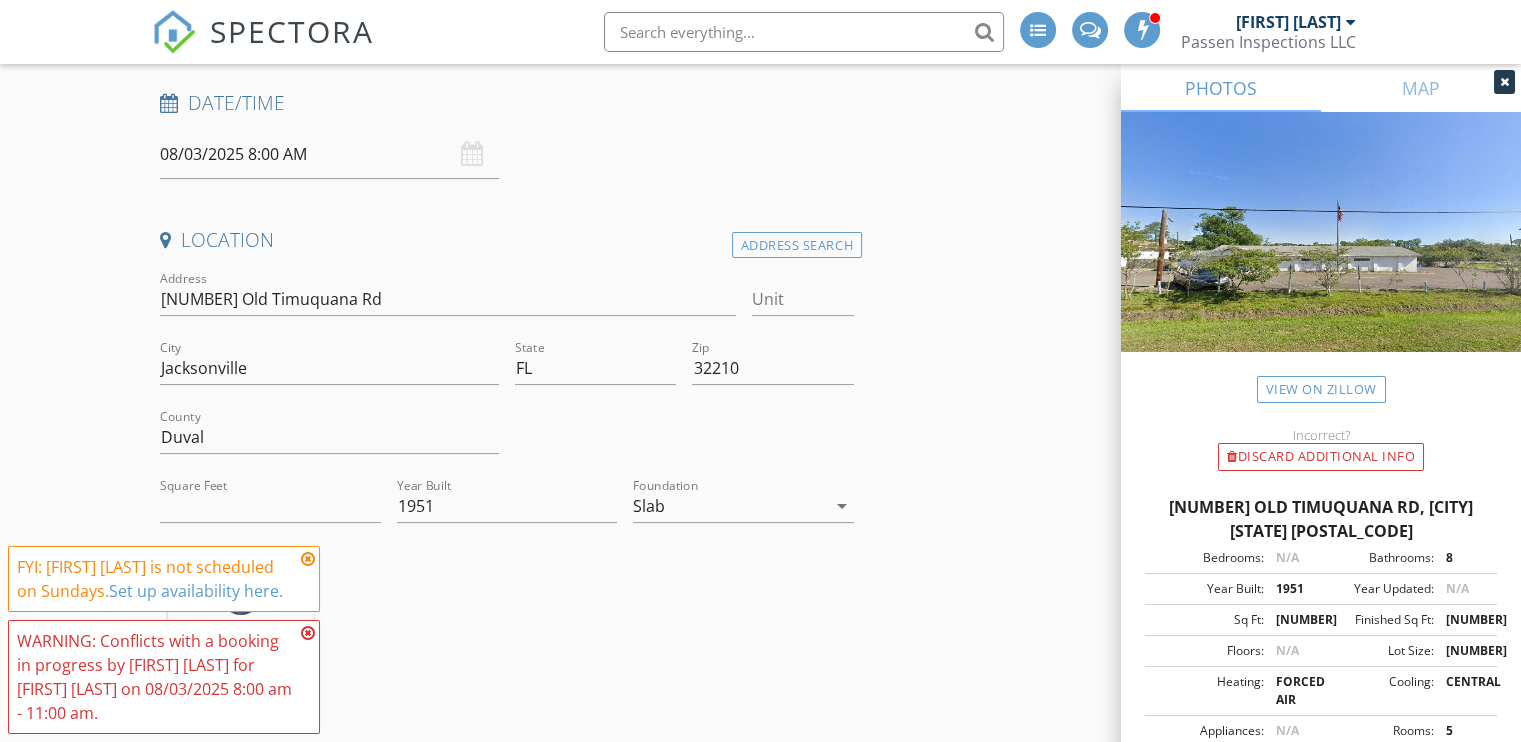 scroll, scrollTop: 0, scrollLeft: 0, axis: both 